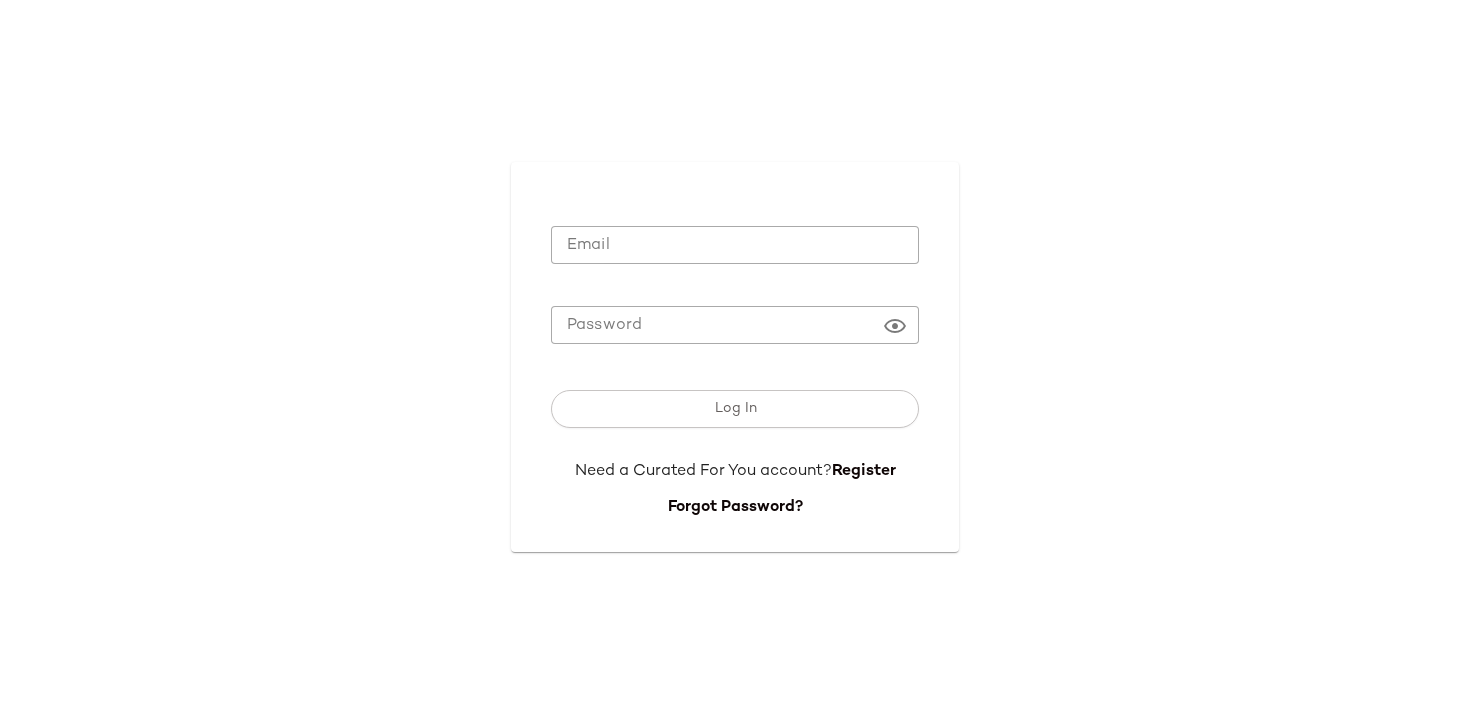 scroll, scrollTop: 0, scrollLeft: 0, axis: both 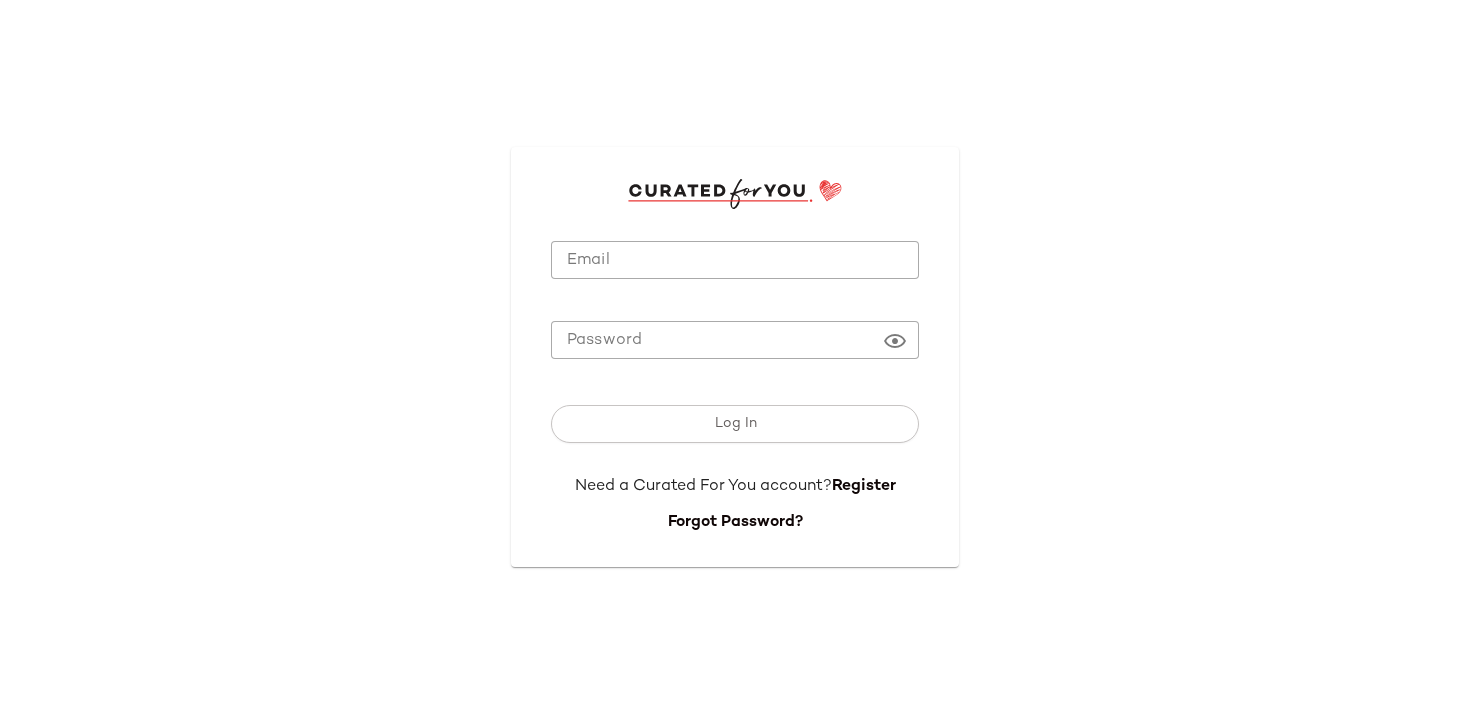 type on "**********" 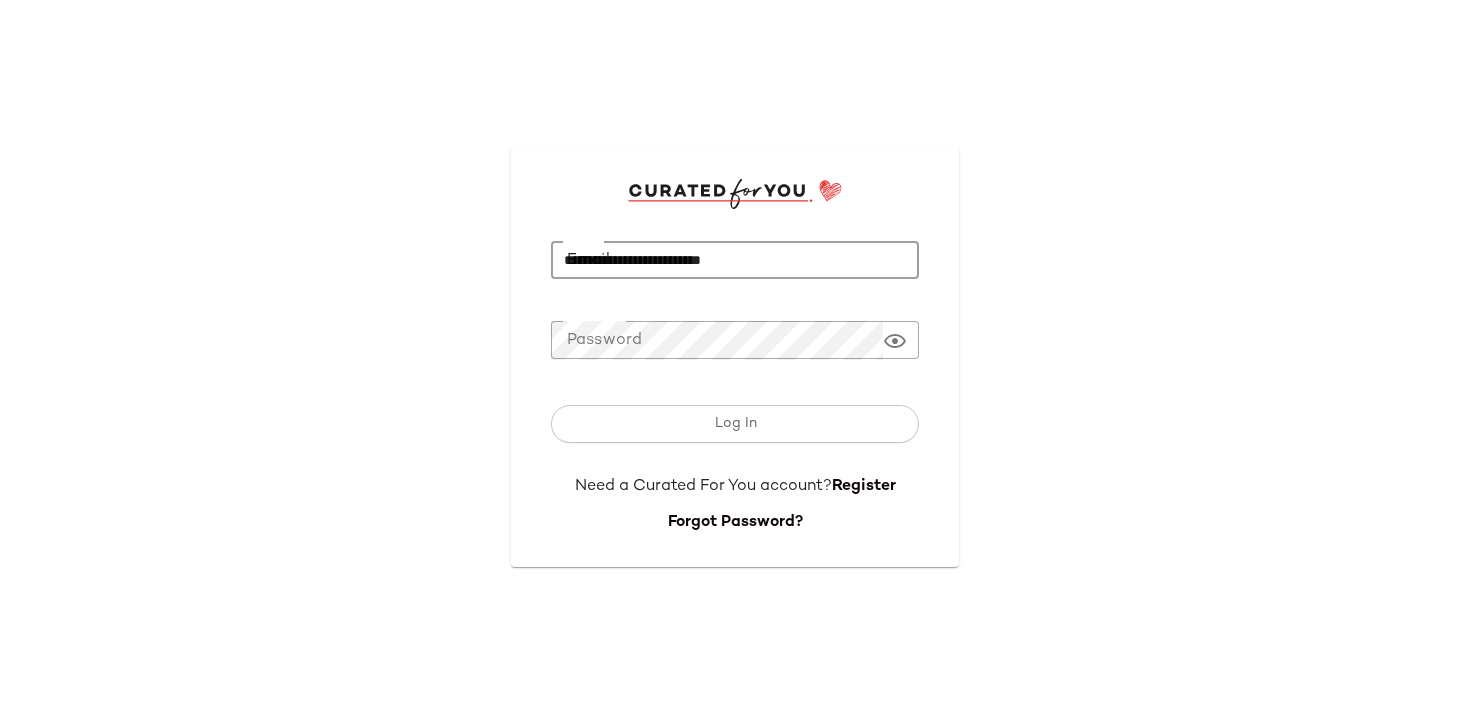 click on "**********" 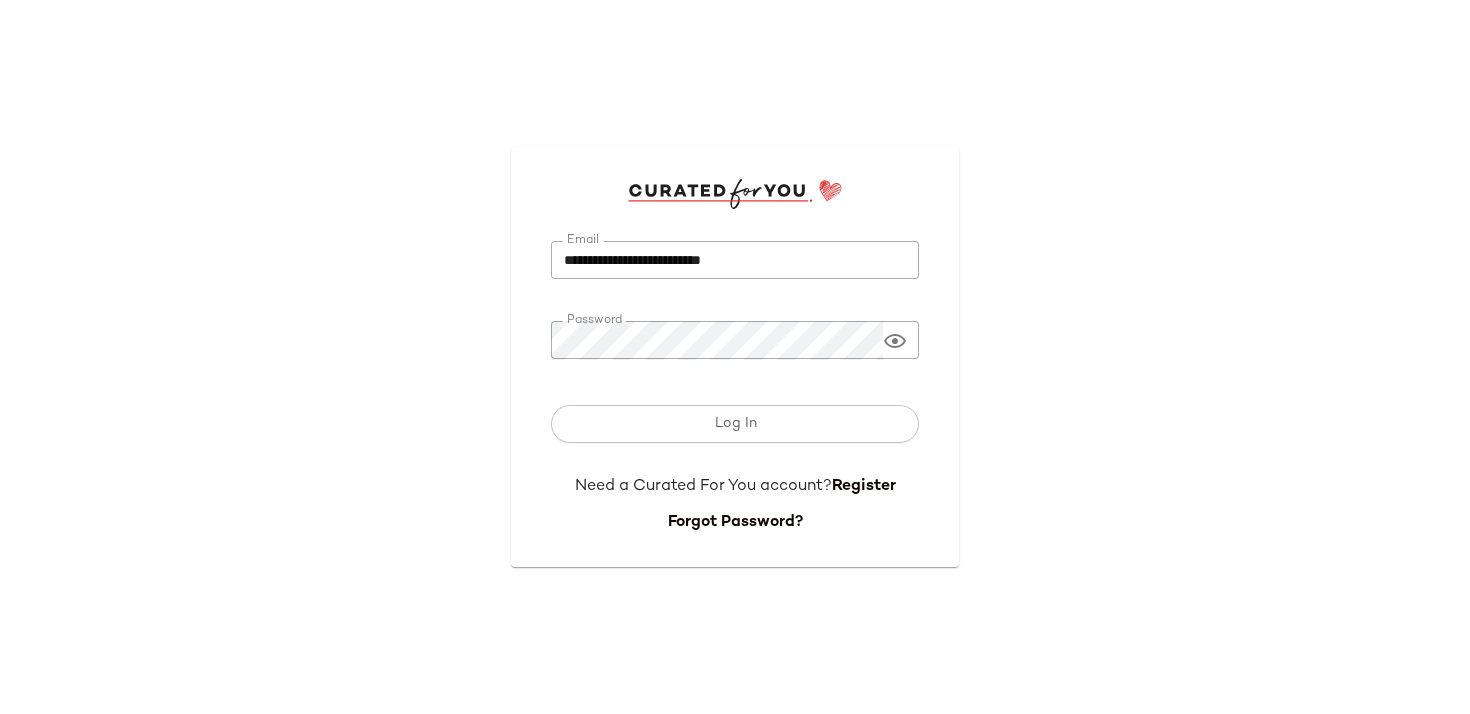 click on "Log In" 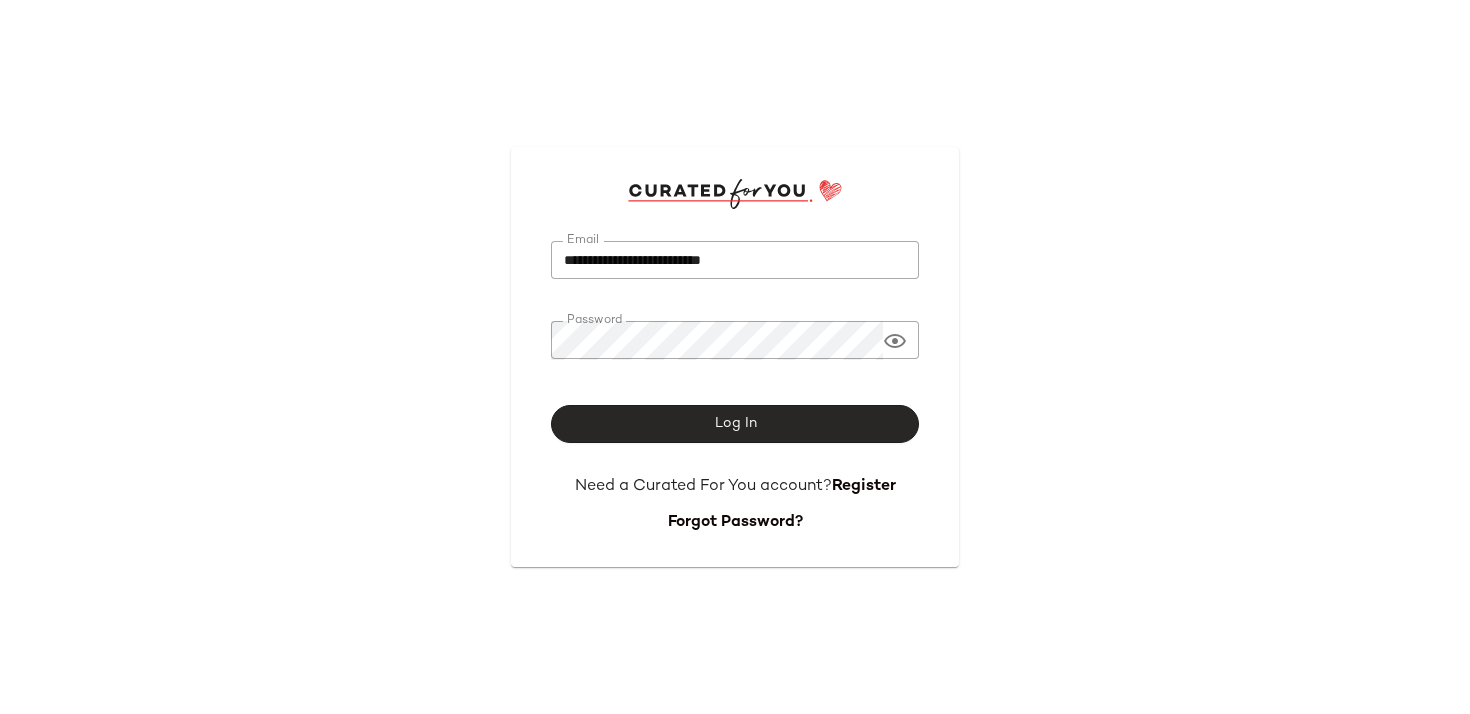 click on "Log In" at bounding box center (735, 424) 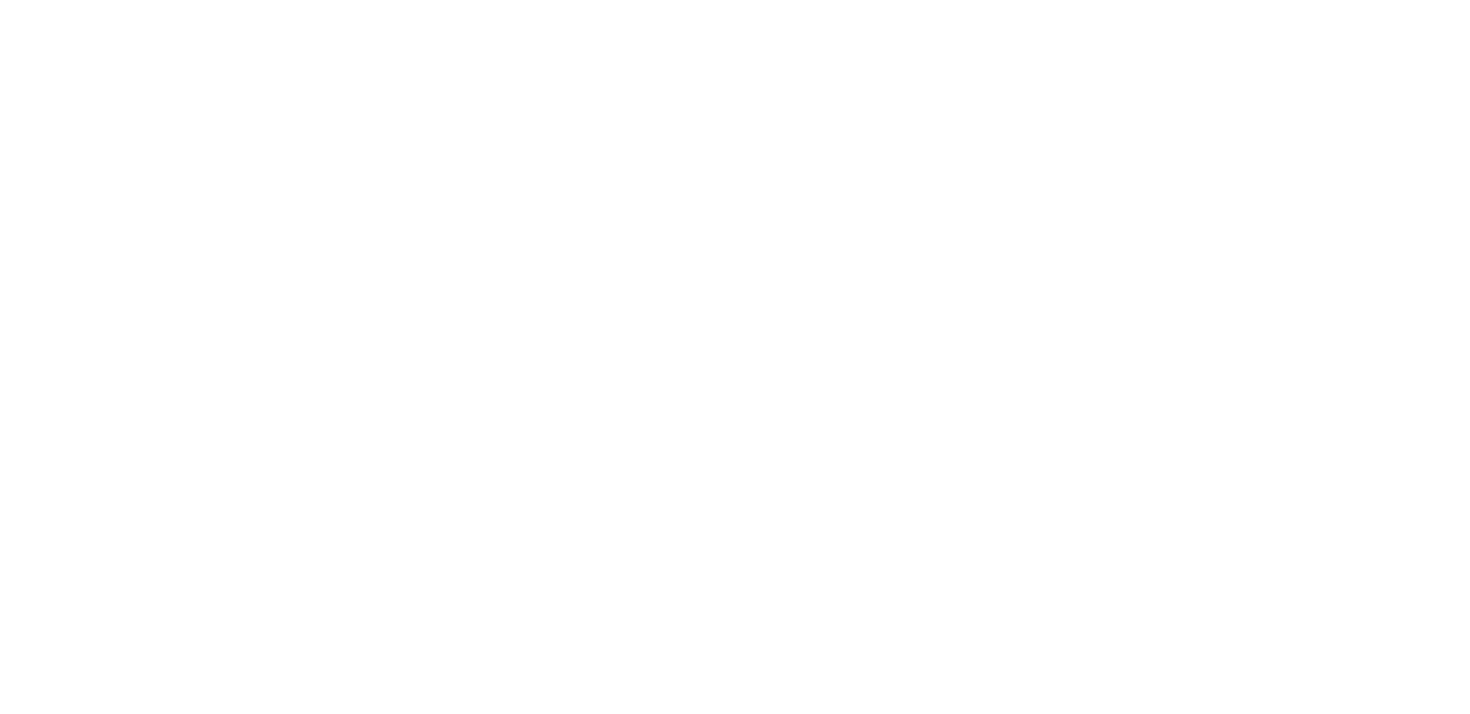 scroll, scrollTop: 0, scrollLeft: 0, axis: both 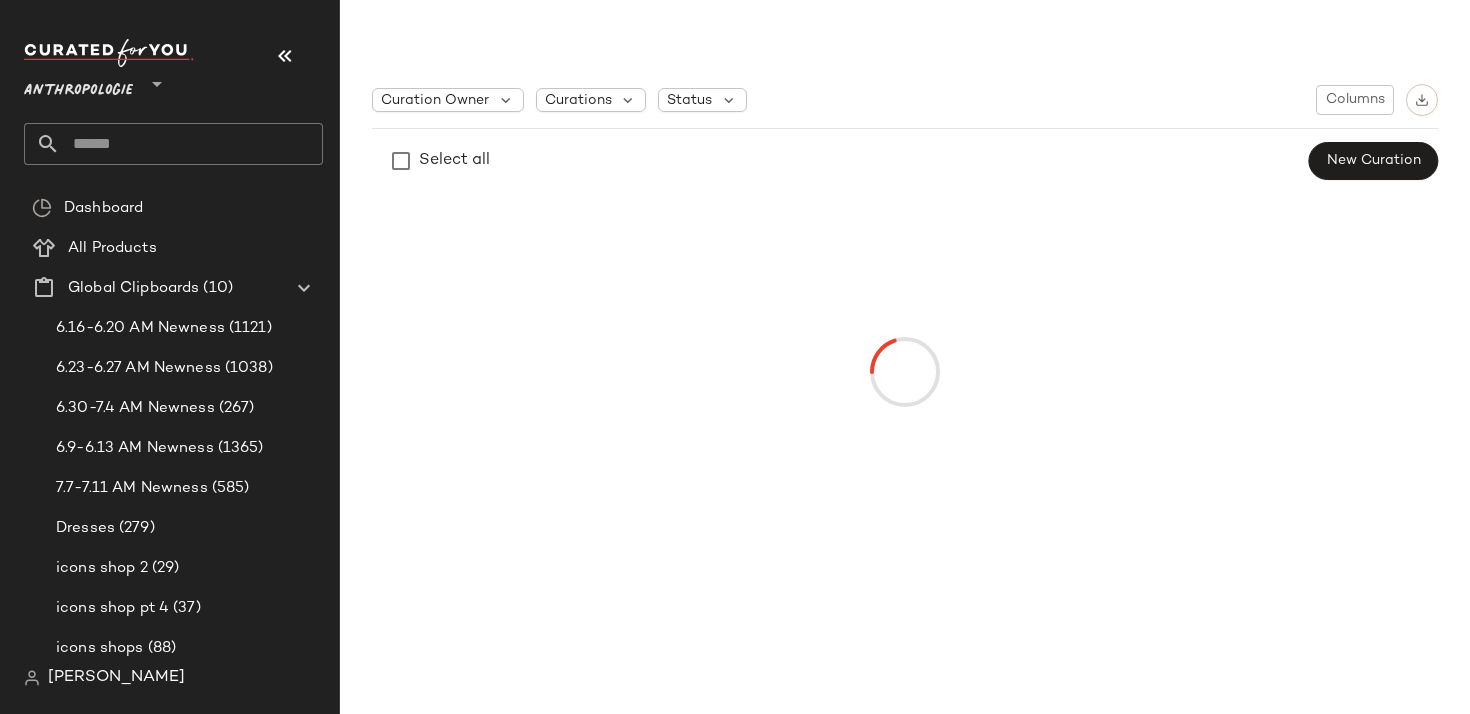 click at bounding box center (155, 79) 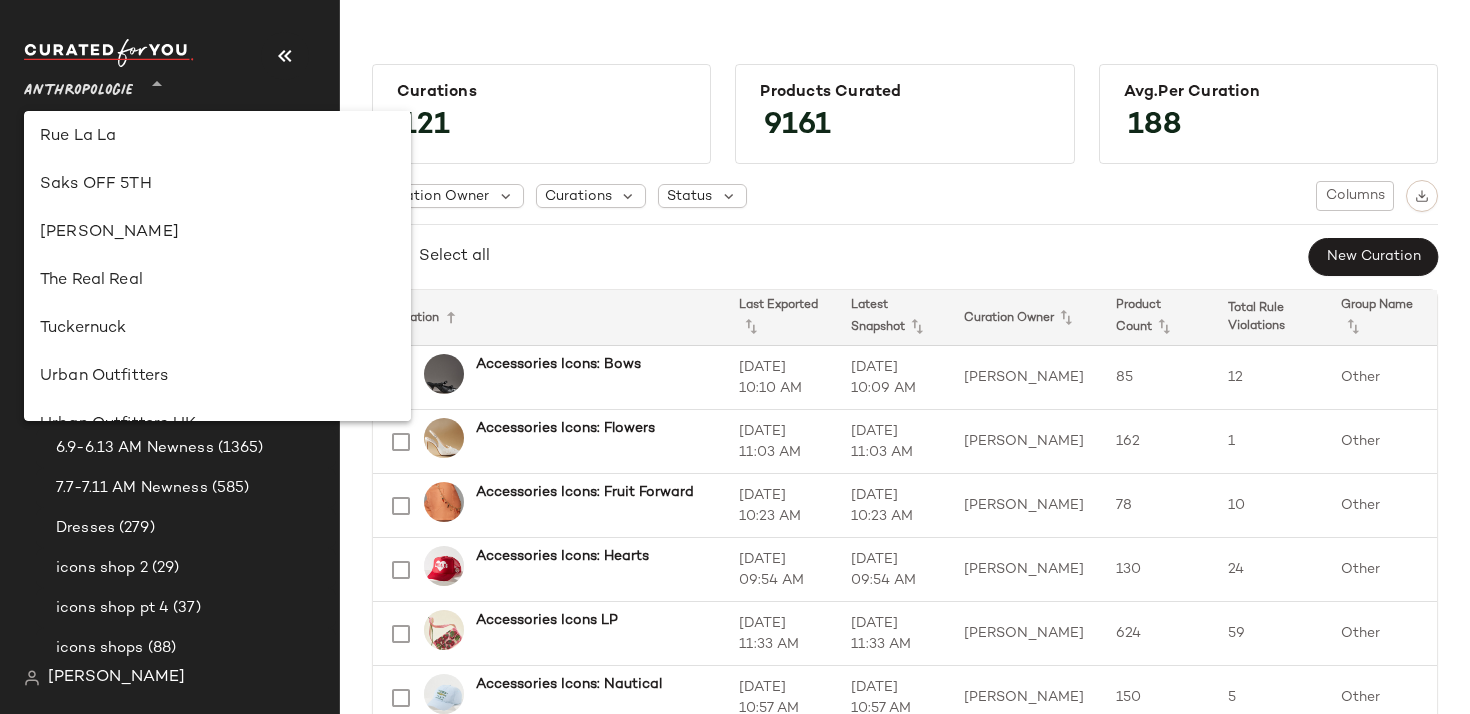 scroll, scrollTop: 1105, scrollLeft: 0, axis: vertical 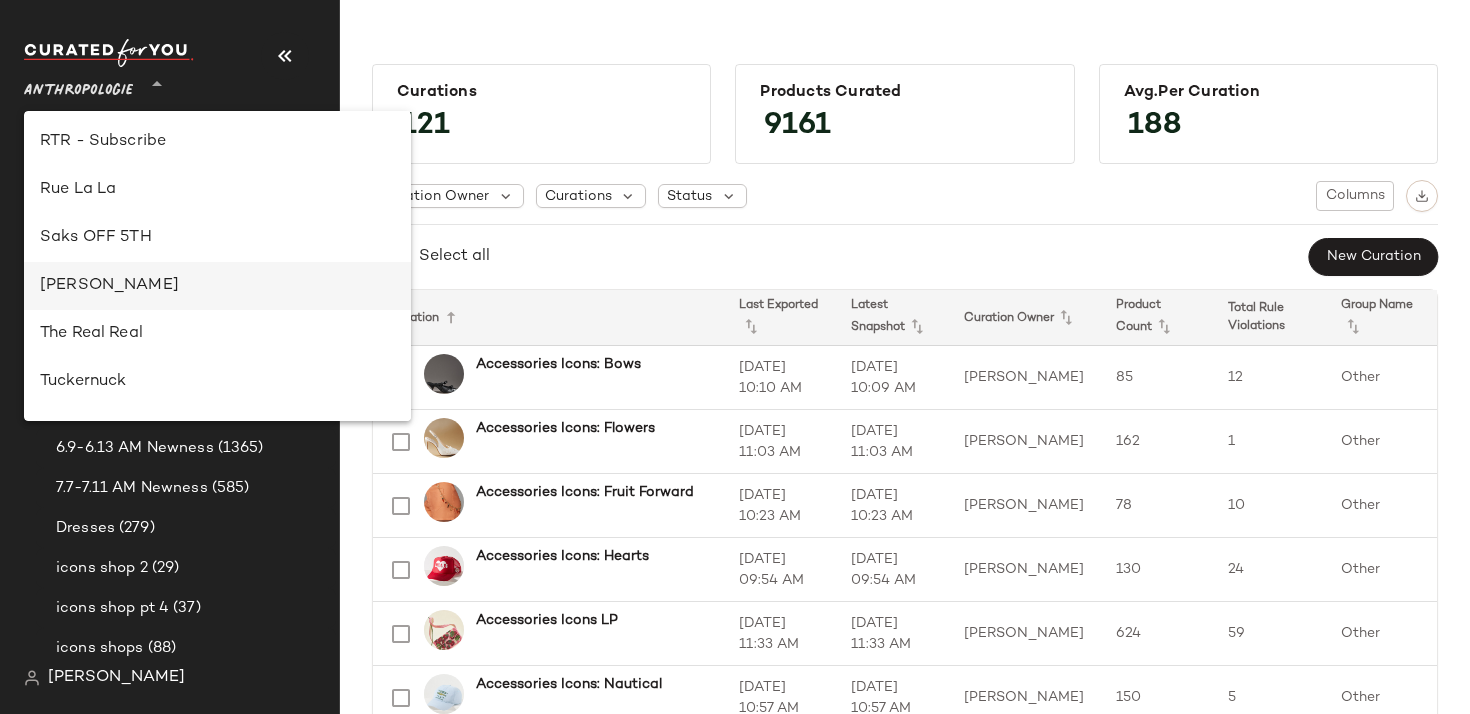 click on "[PERSON_NAME]" at bounding box center [217, 286] 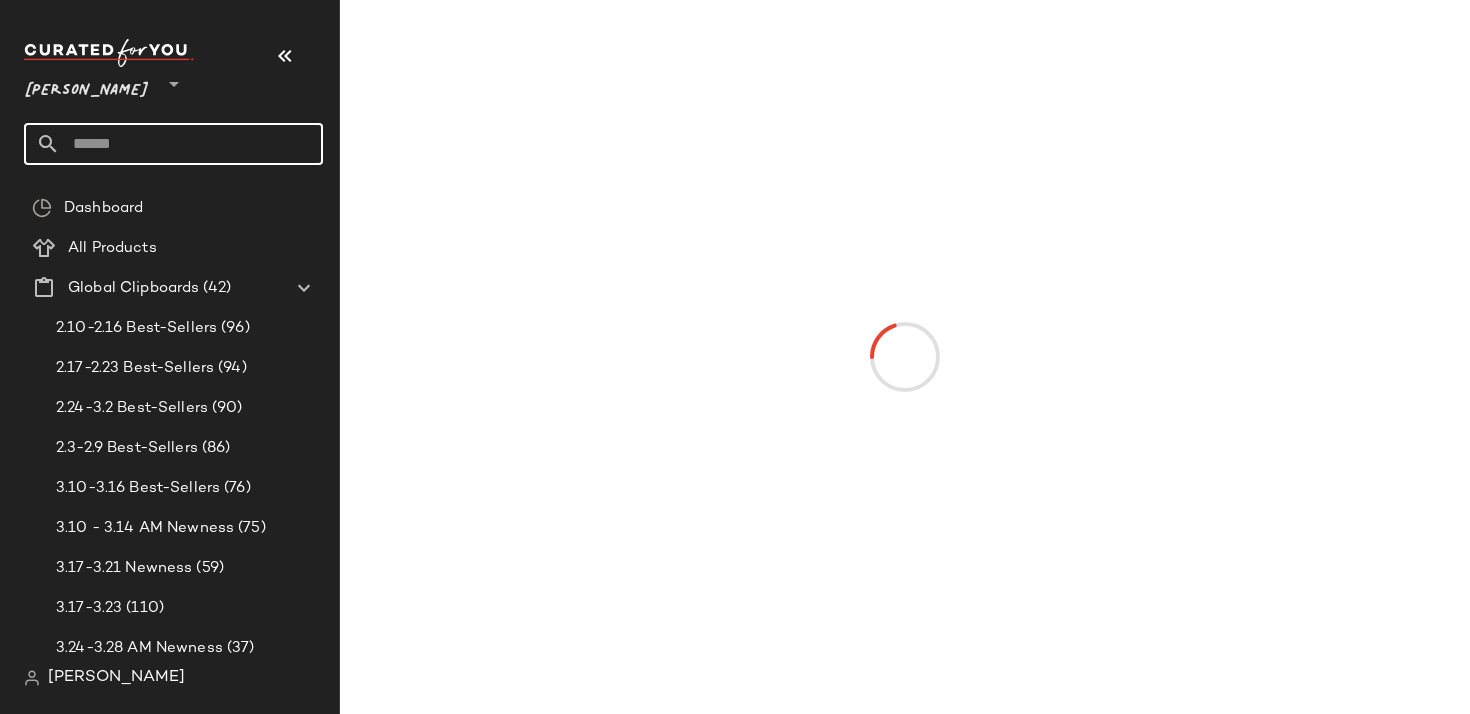 click 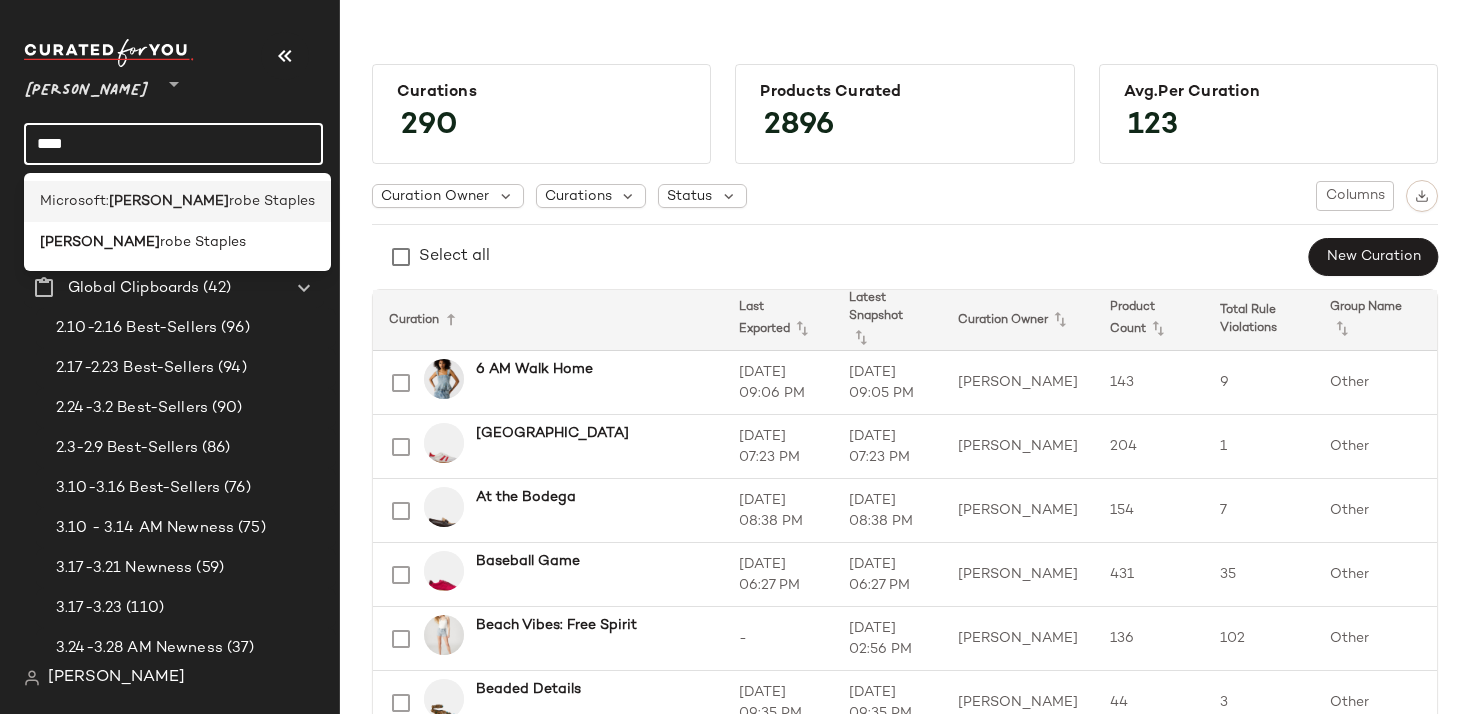 type on "****" 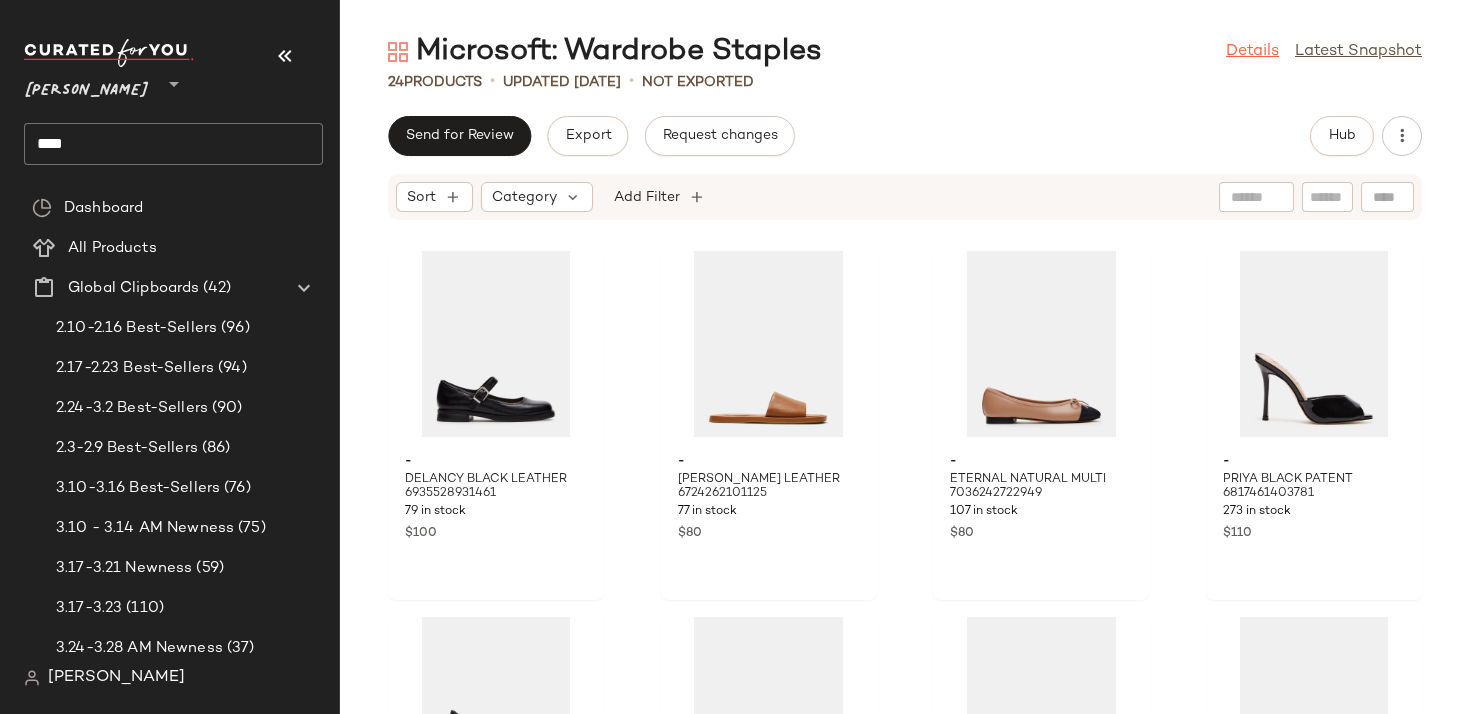 click on "Details" at bounding box center (1252, 52) 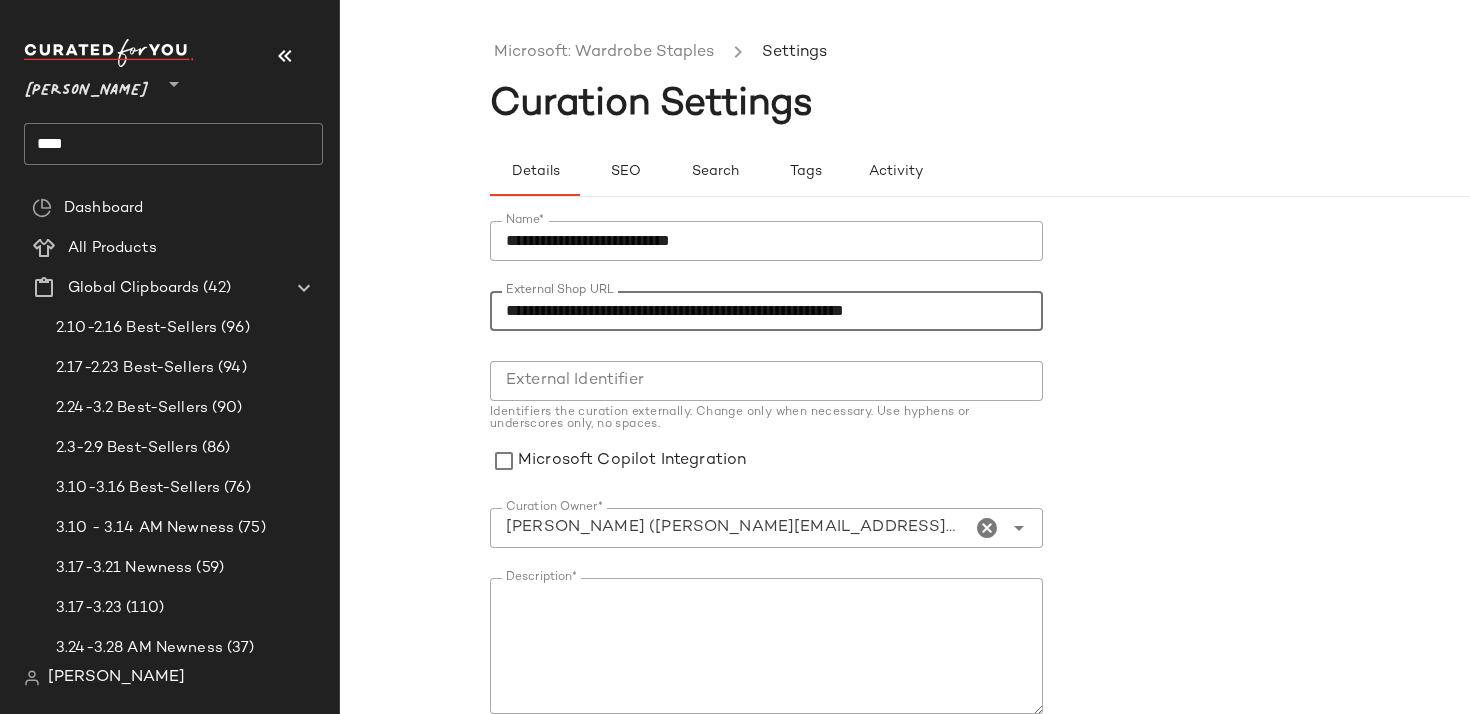 click on "**********" 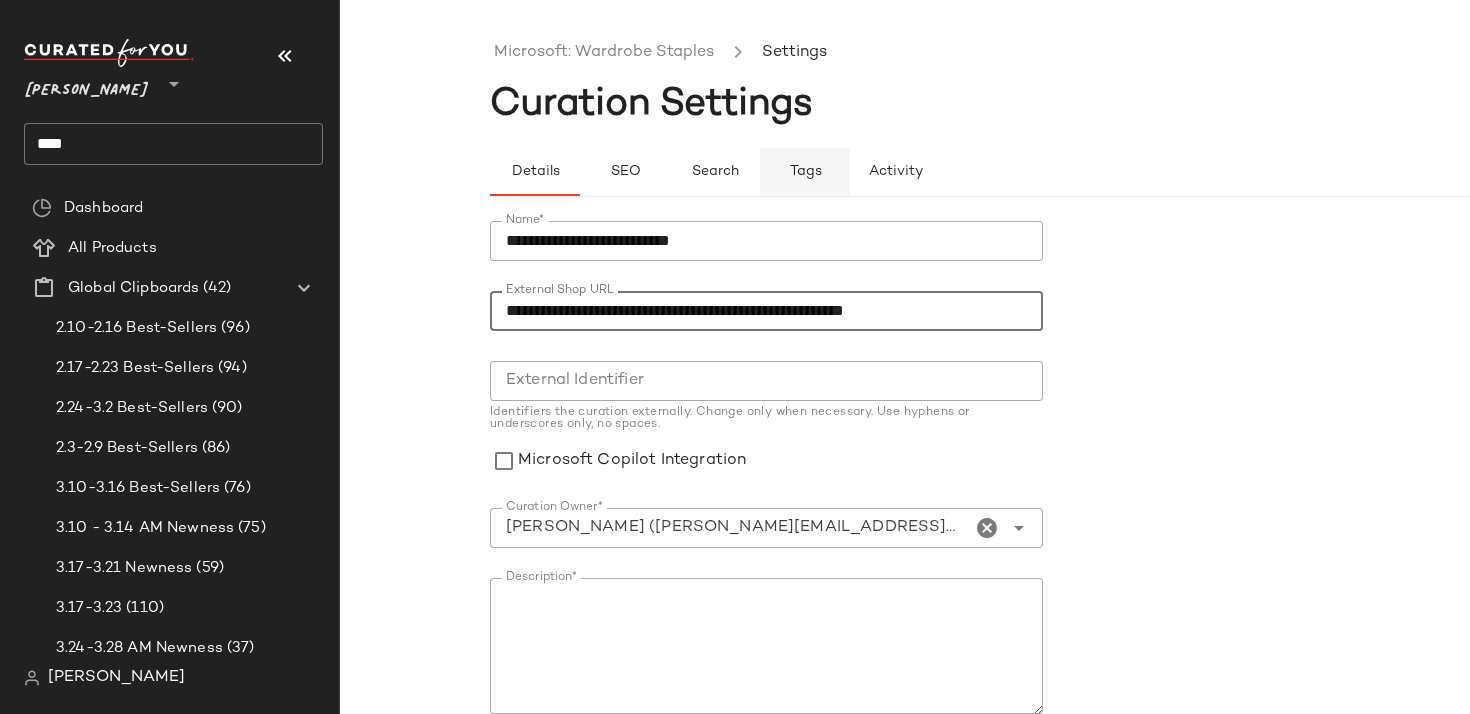 click on "Tags" 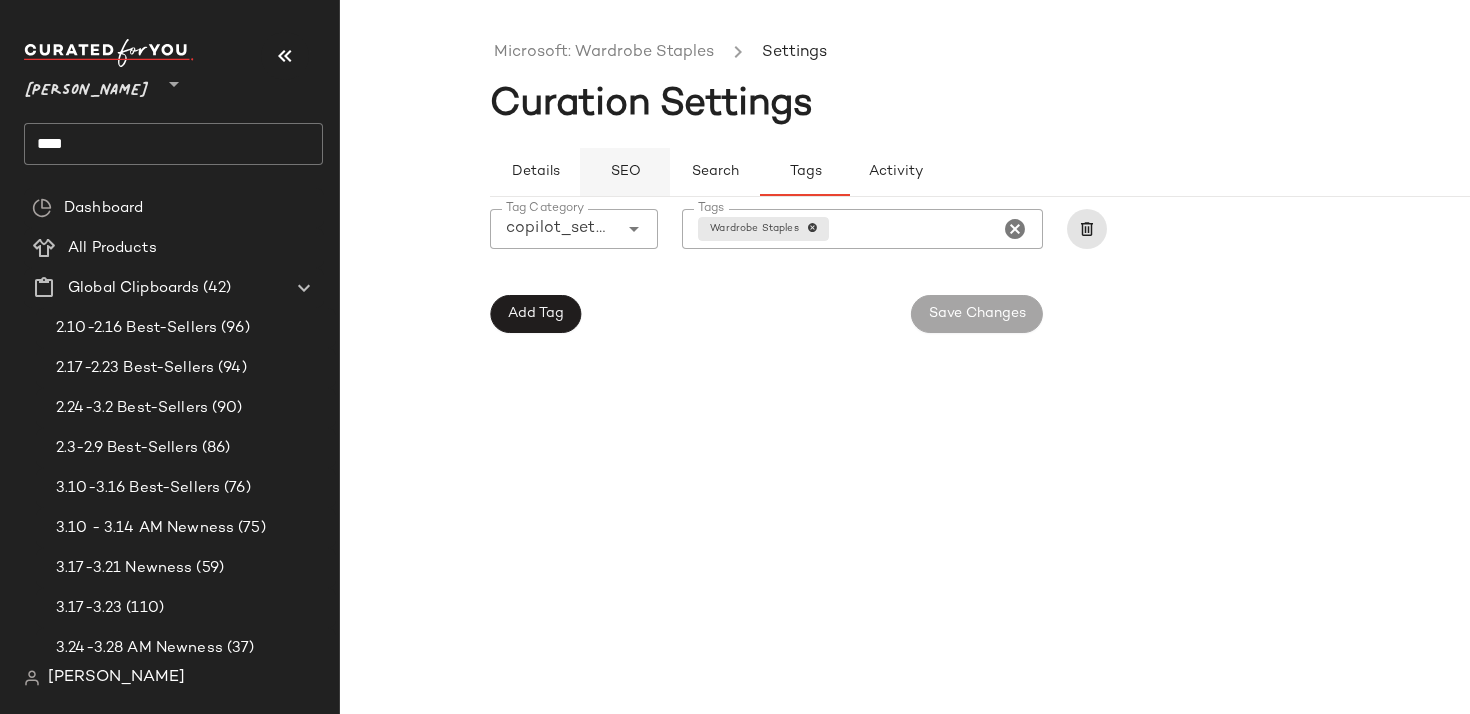 click on "SEO" 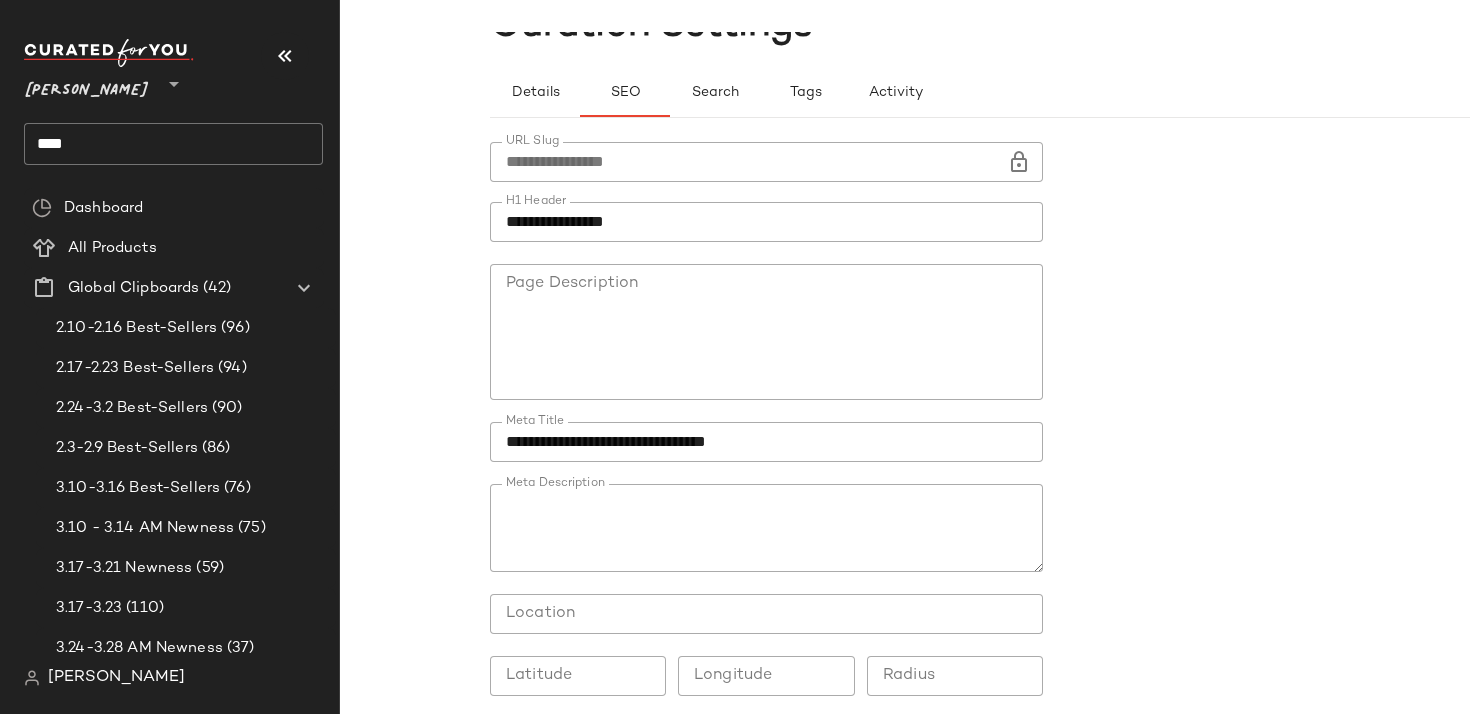 scroll, scrollTop: 92, scrollLeft: 0, axis: vertical 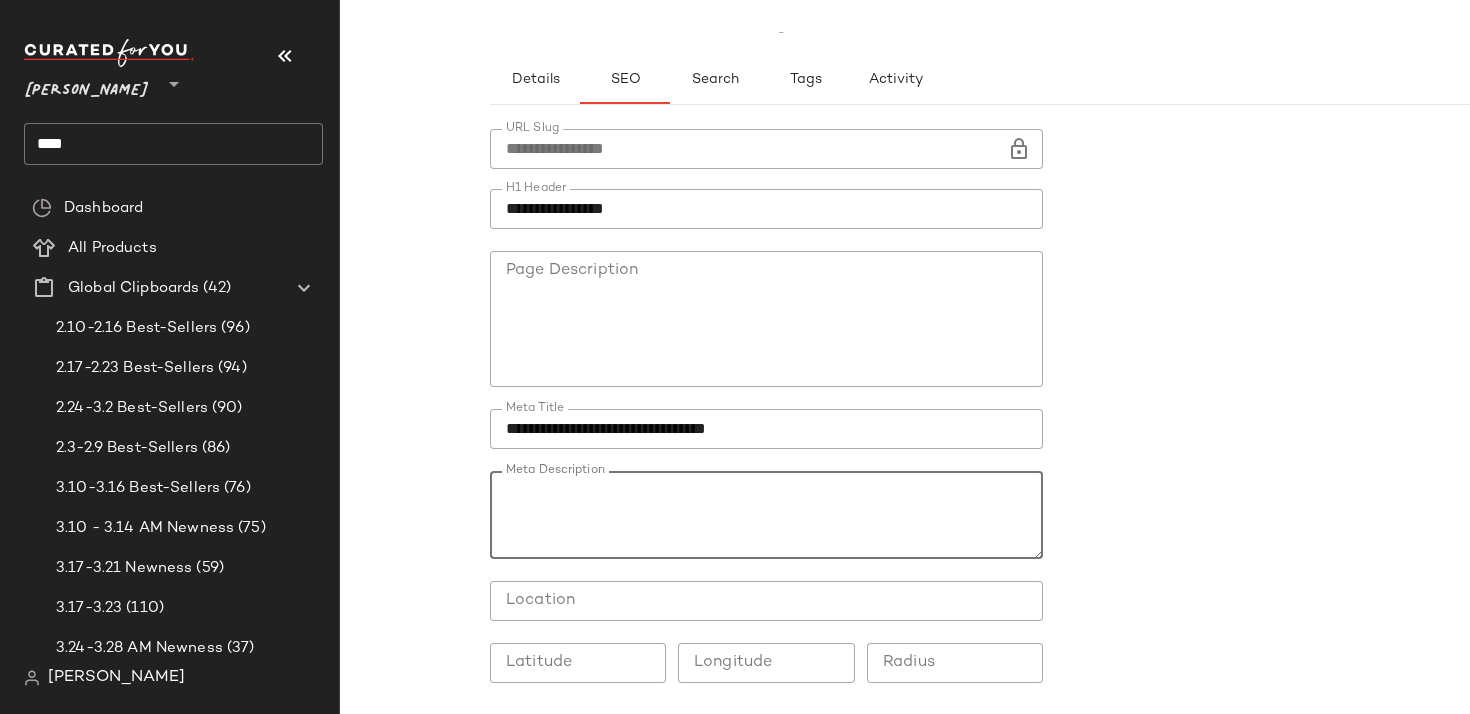 click on "Meta Description" 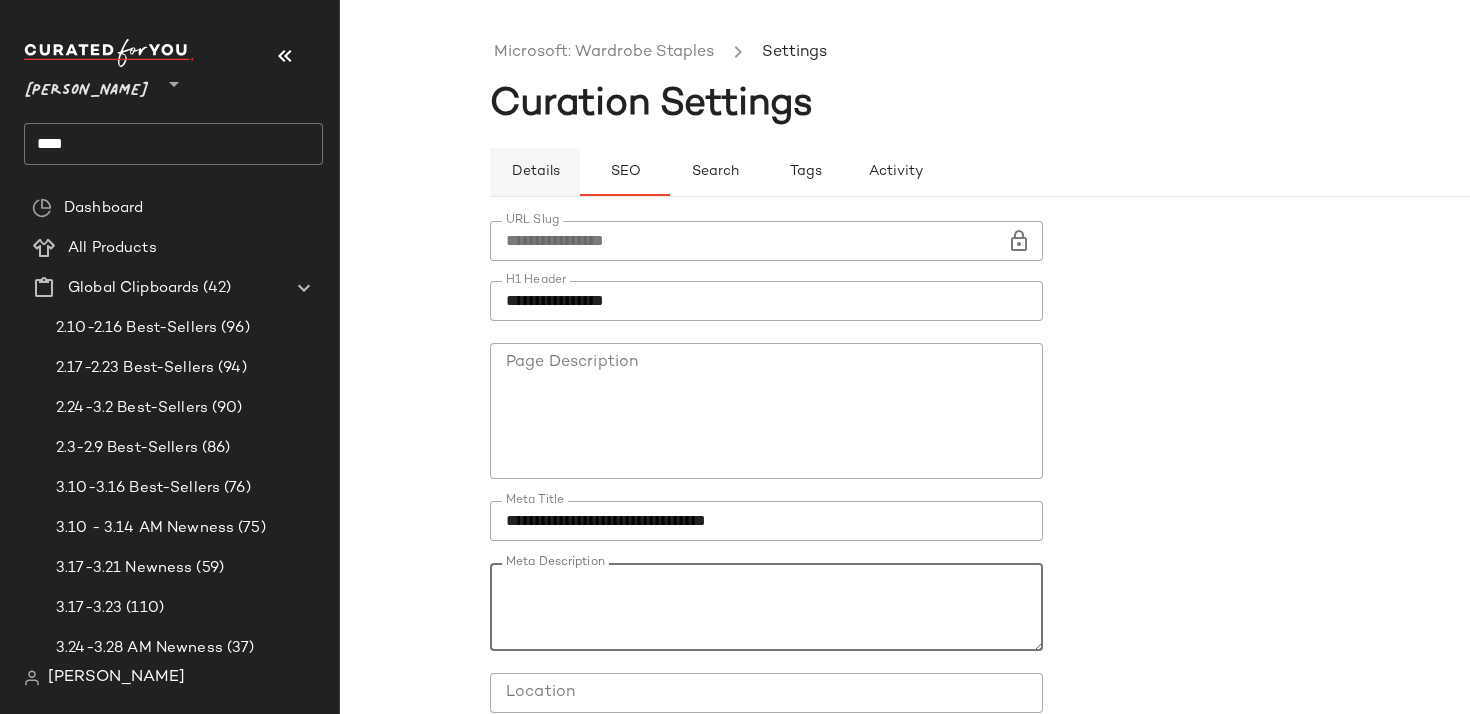 click on "Details" 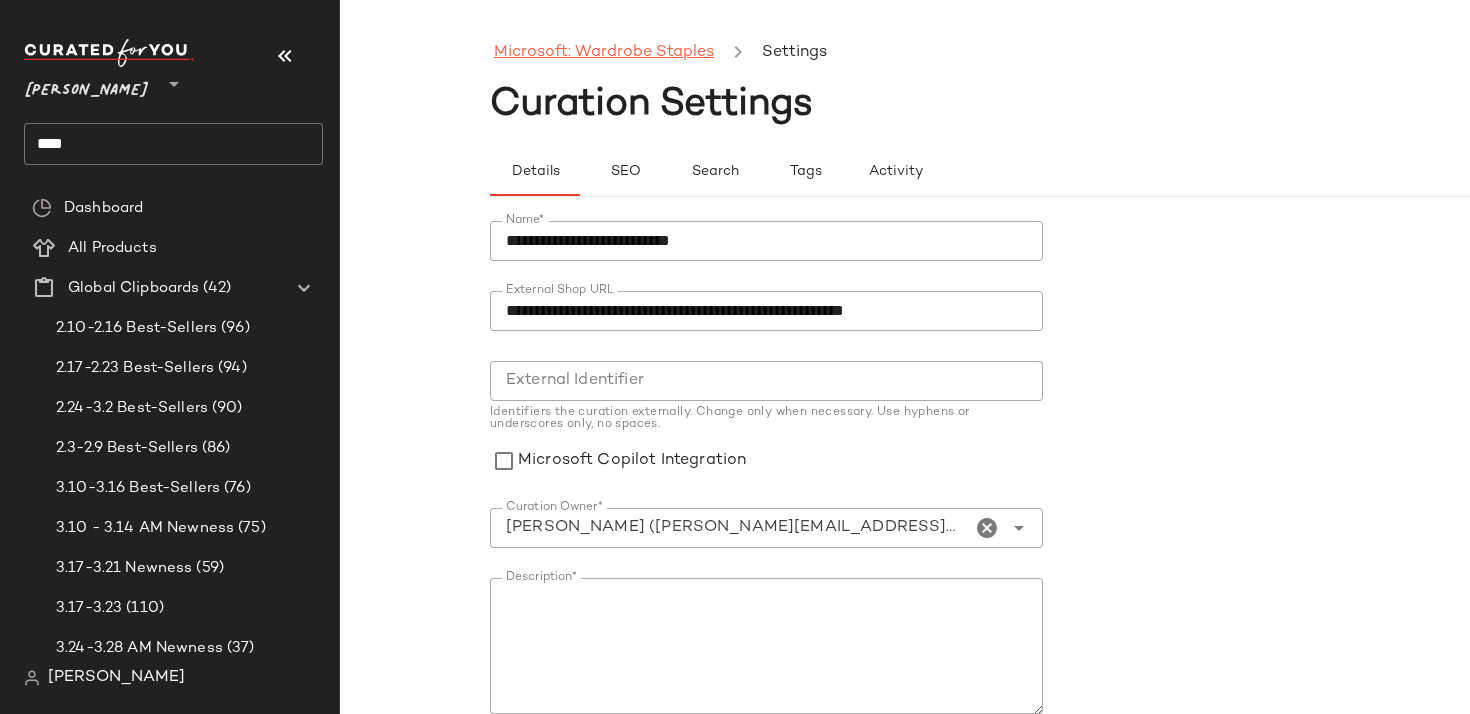 click on "Microsoft: Wardrobe Staples" at bounding box center [604, 53] 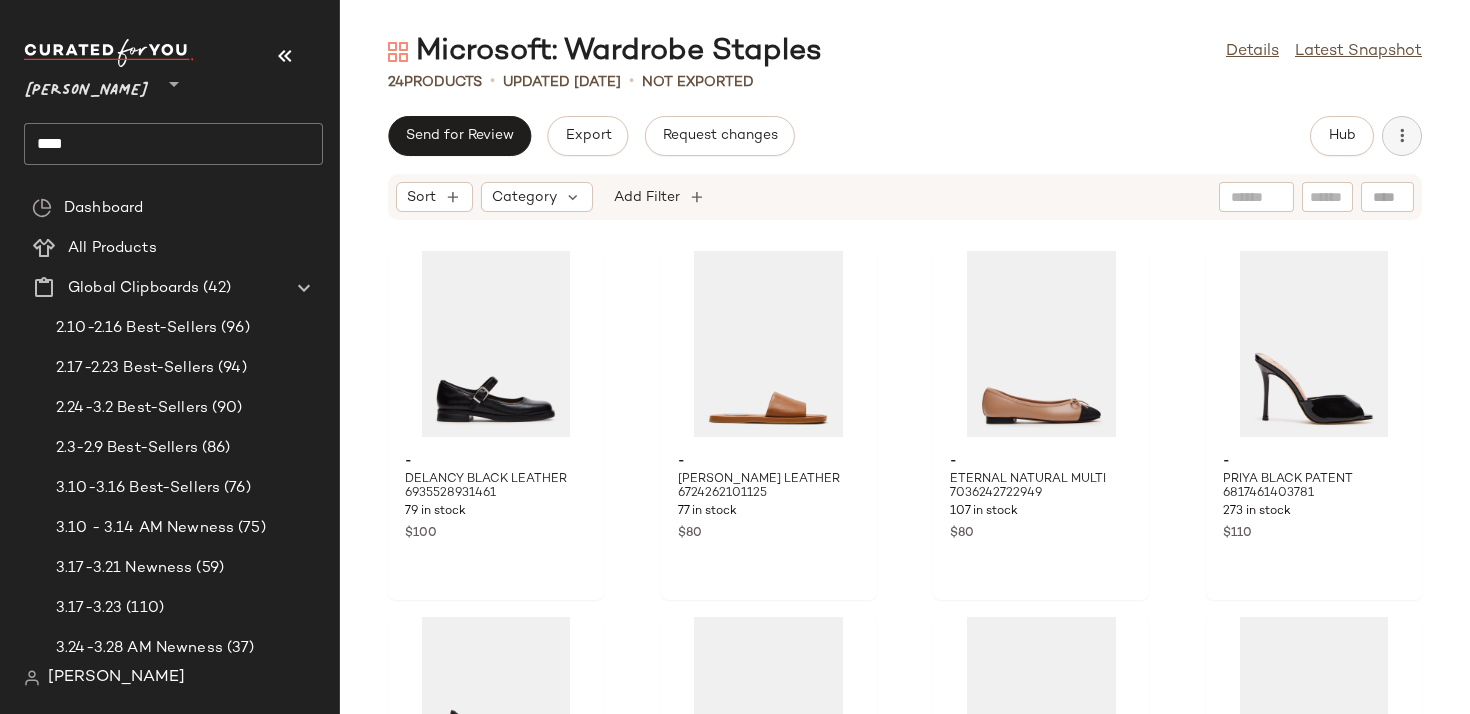 click 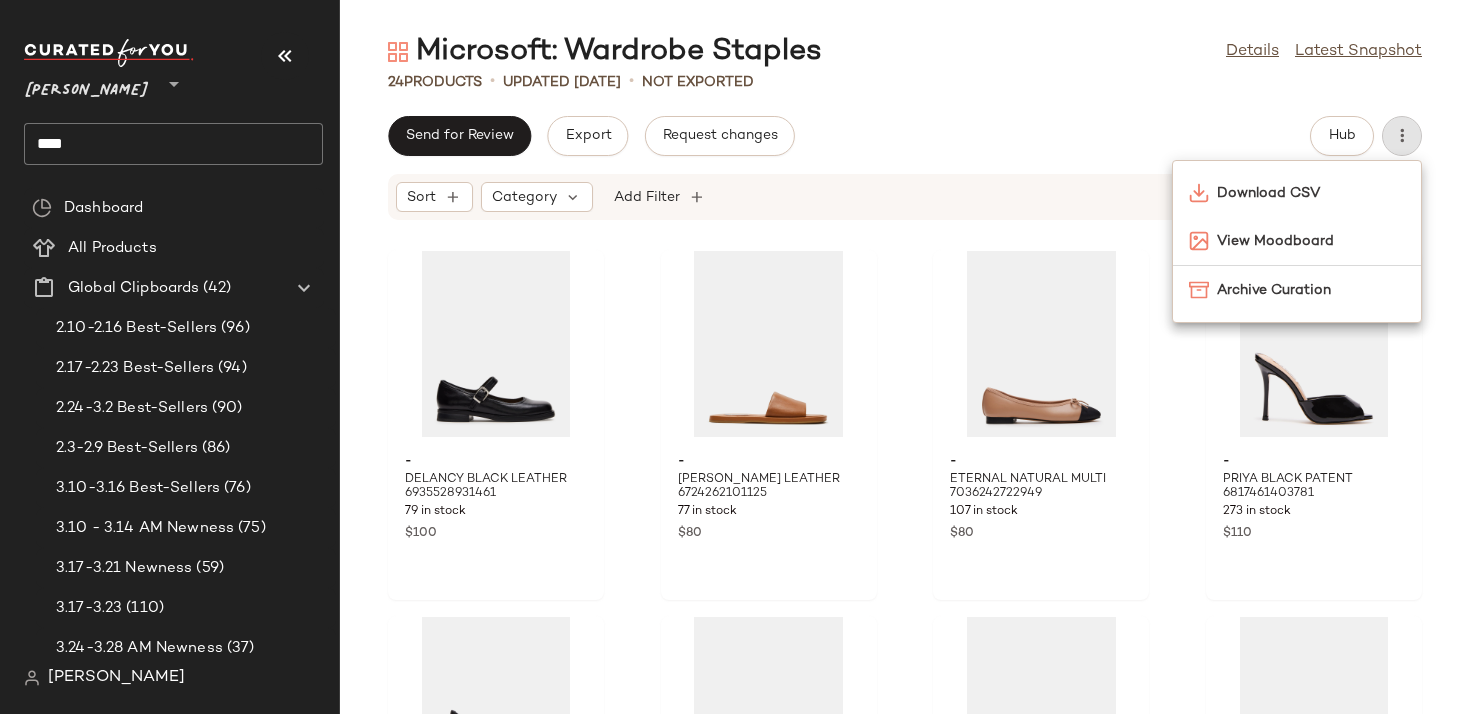 click on "Sort  Category  Add Filter" at bounding box center [775, 197] 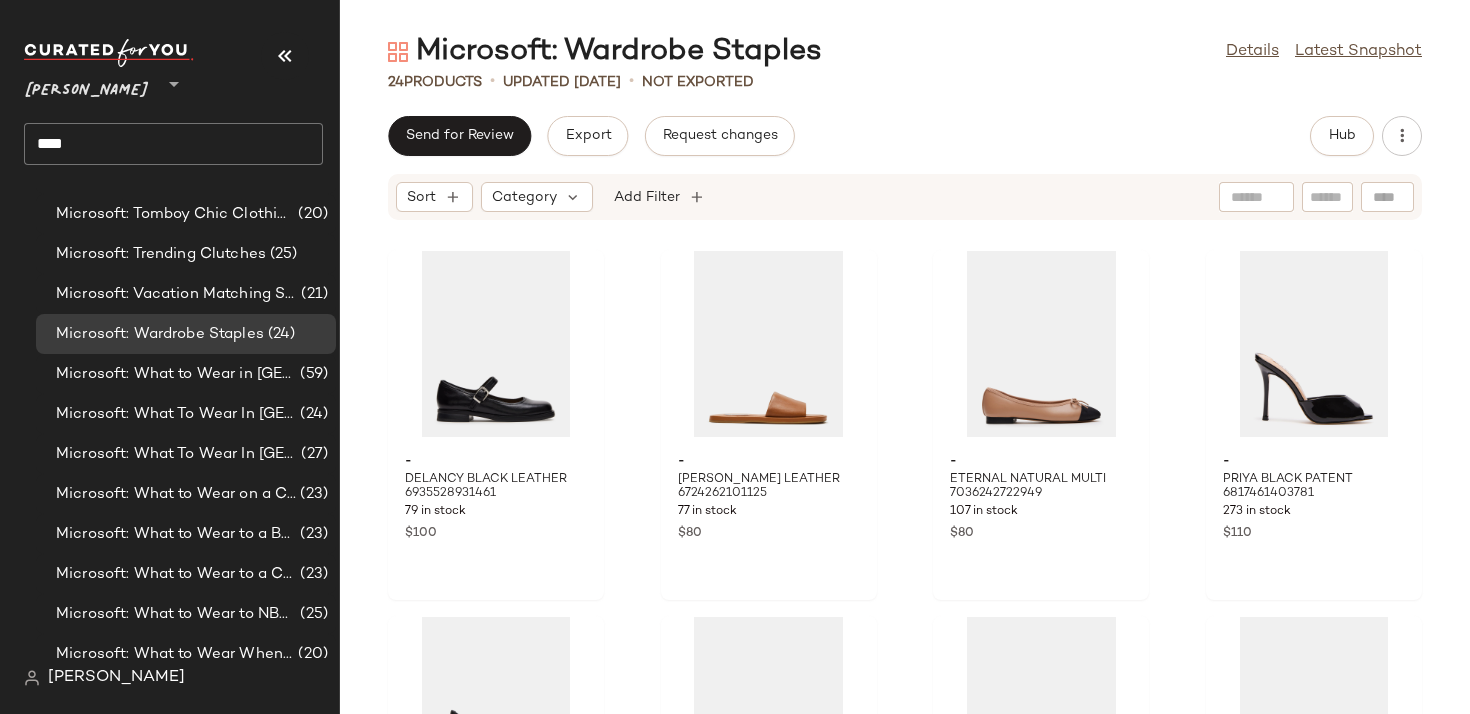 scroll, scrollTop: 8557, scrollLeft: 0, axis: vertical 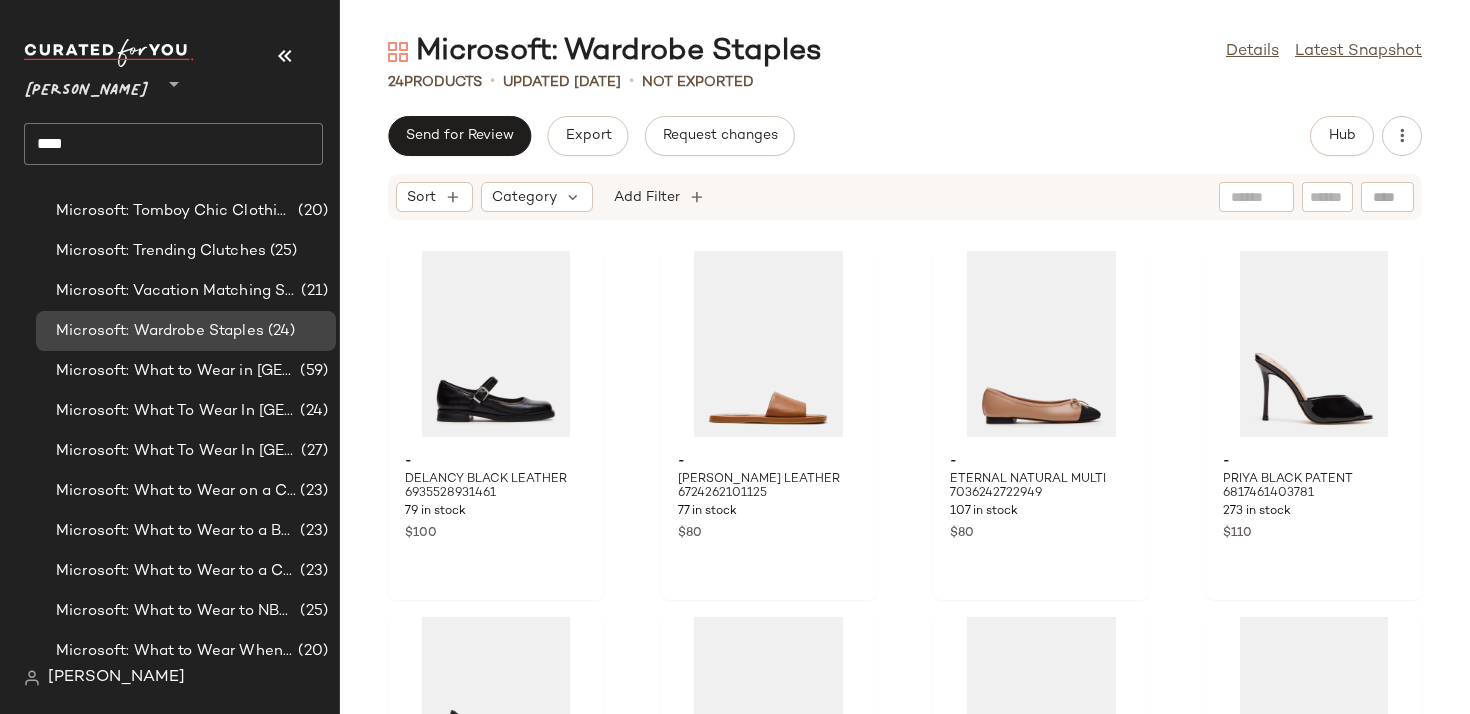 click on "Microsoft: Wardrobe Staples" at bounding box center [160, 331] 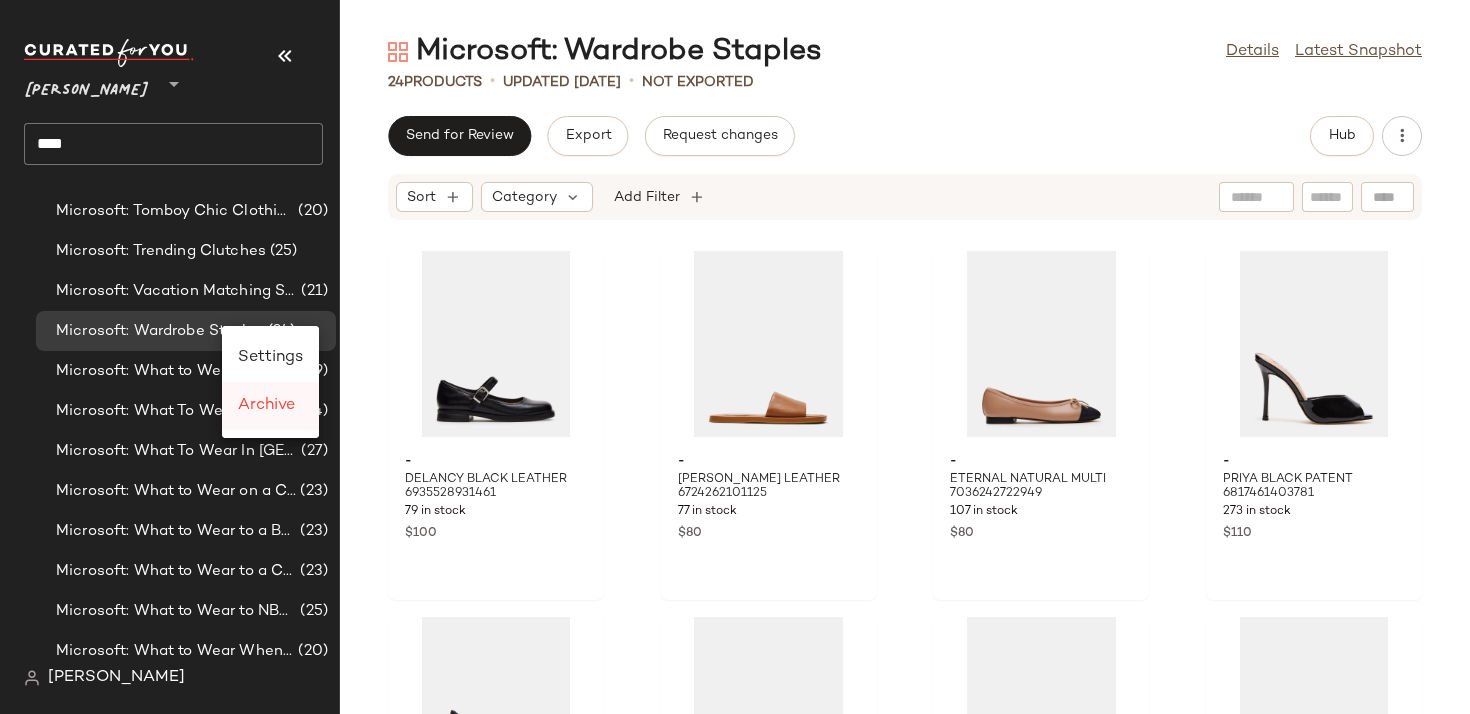 click on "Archive" 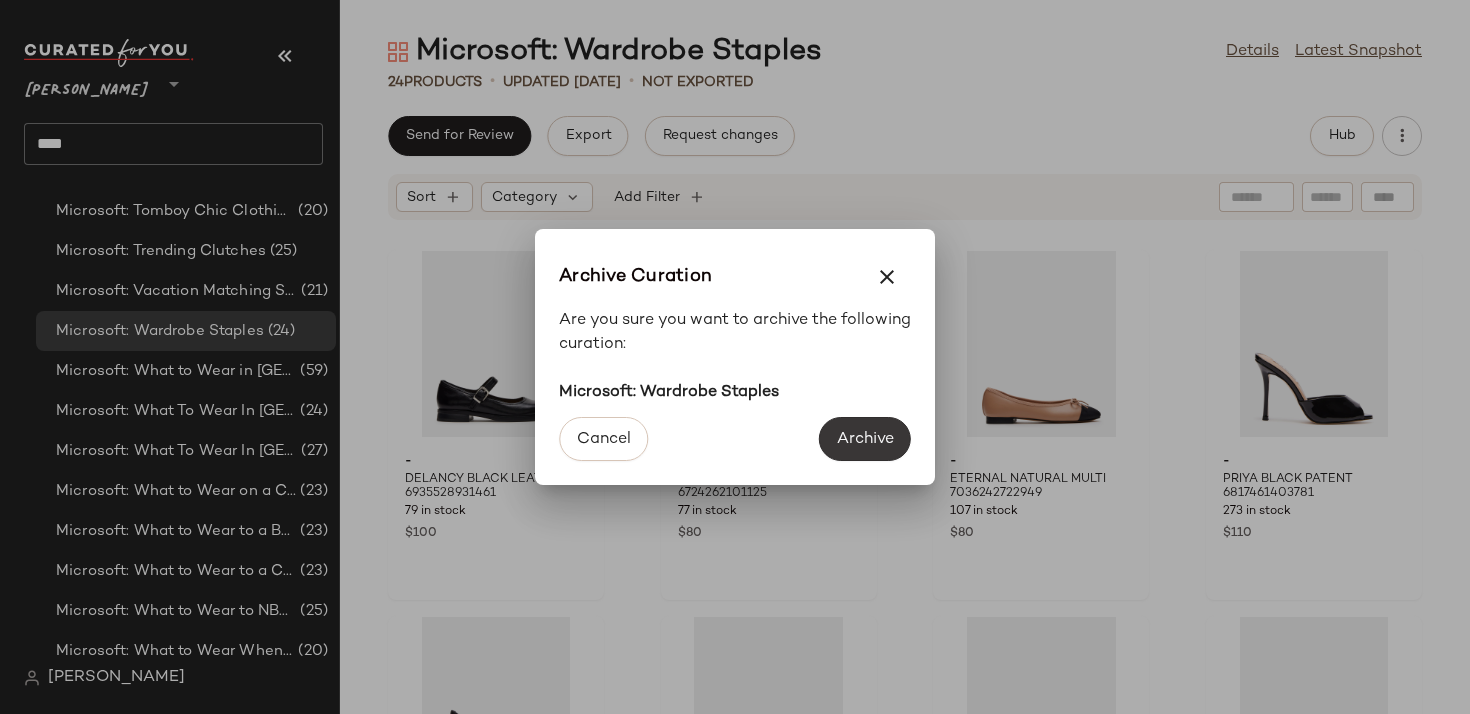 click on "Archive" at bounding box center (865, 439) 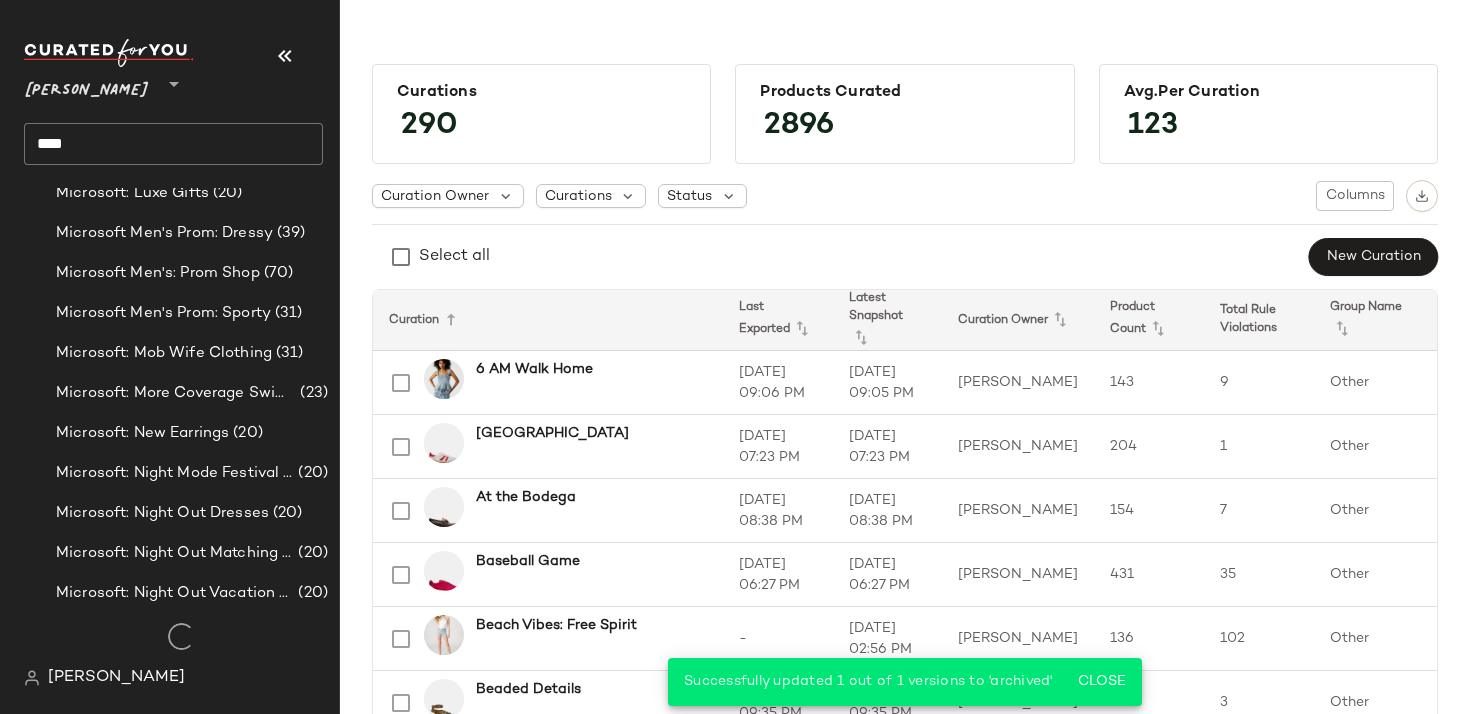 scroll, scrollTop: 8557, scrollLeft: 0, axis: vertical 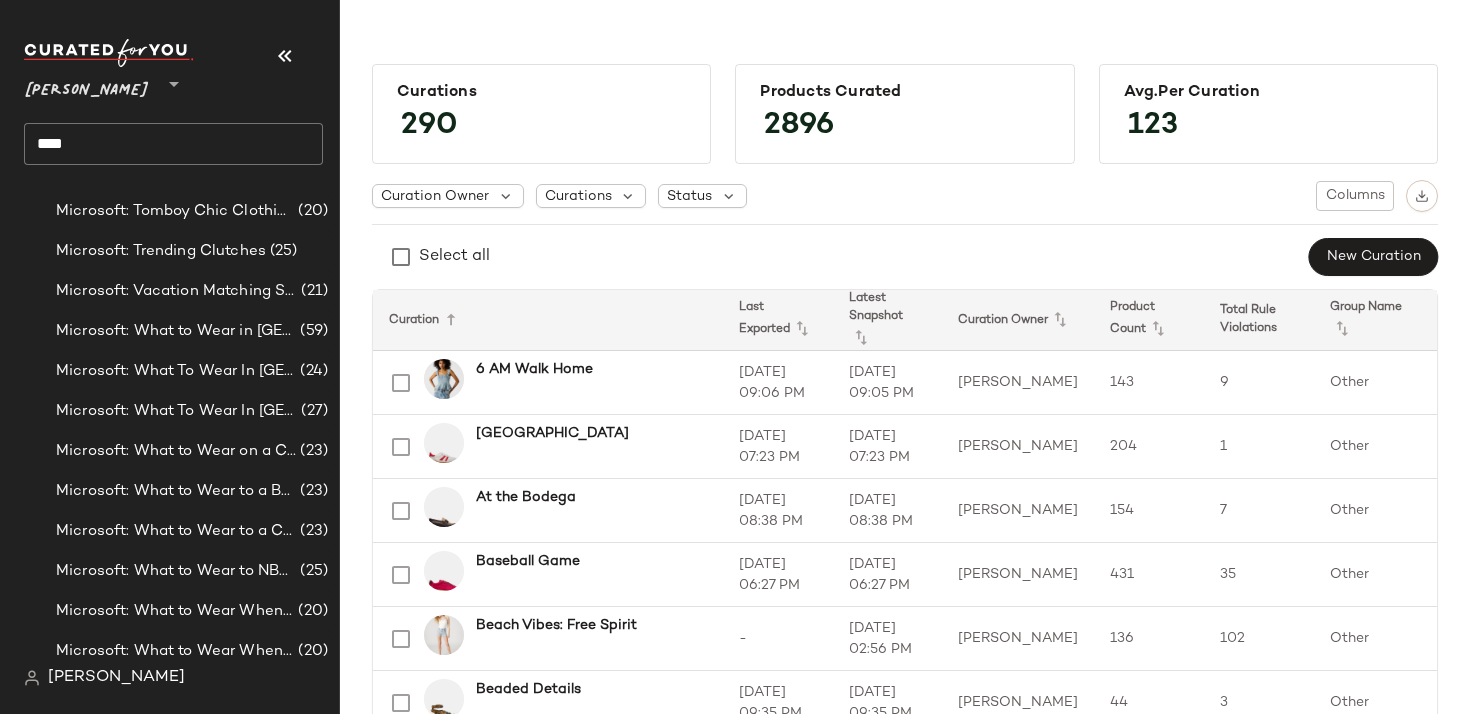 click on "****" 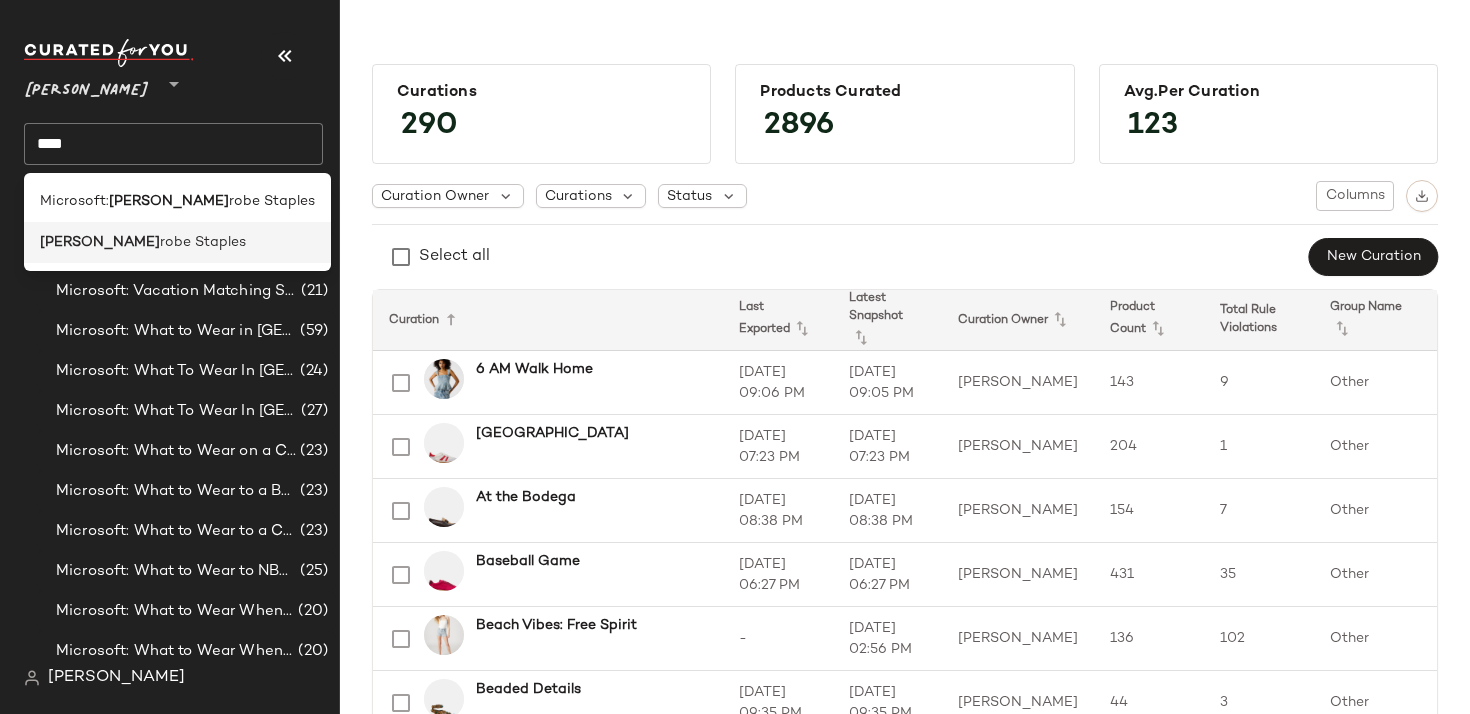 click on "Ward robe Staples" 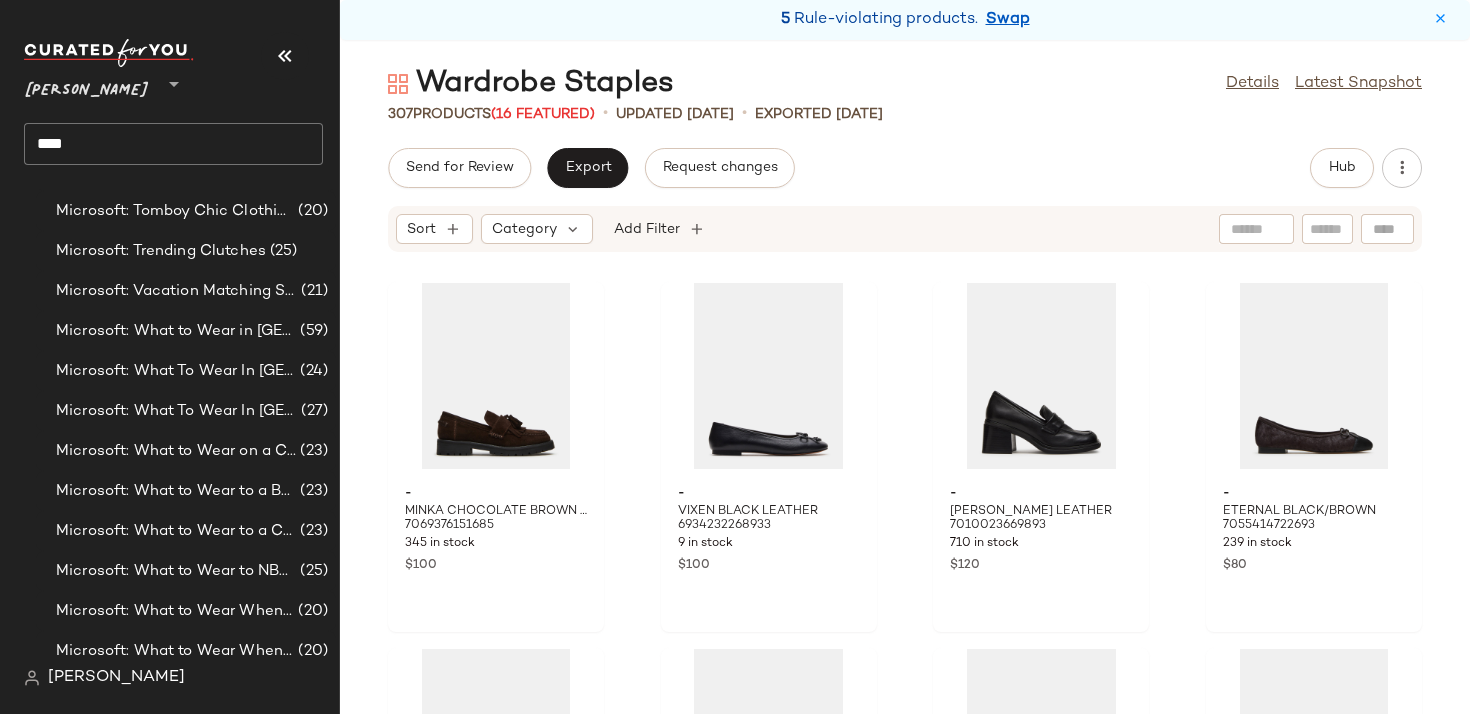click on "Steve Madden **" 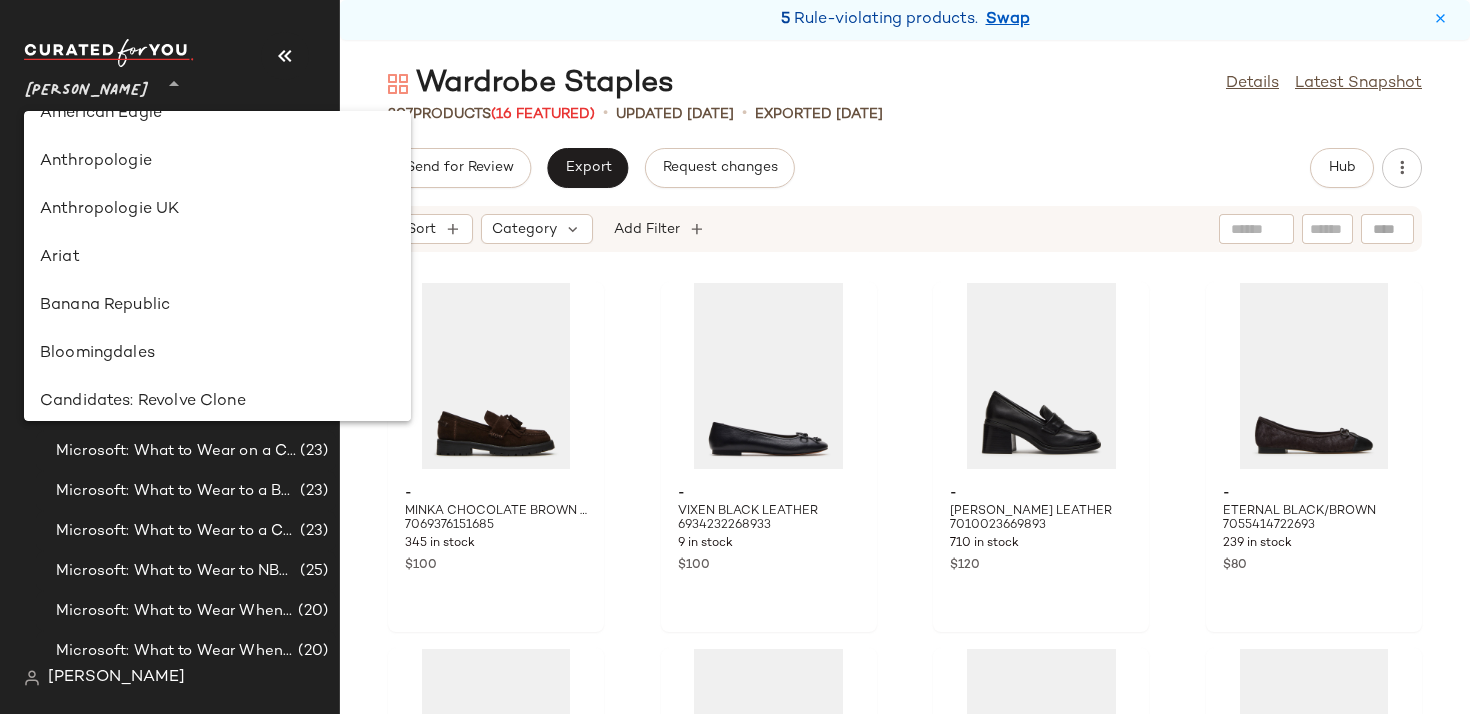 scroll, scrollTop: 0, scrollLeft: 0, axis: both 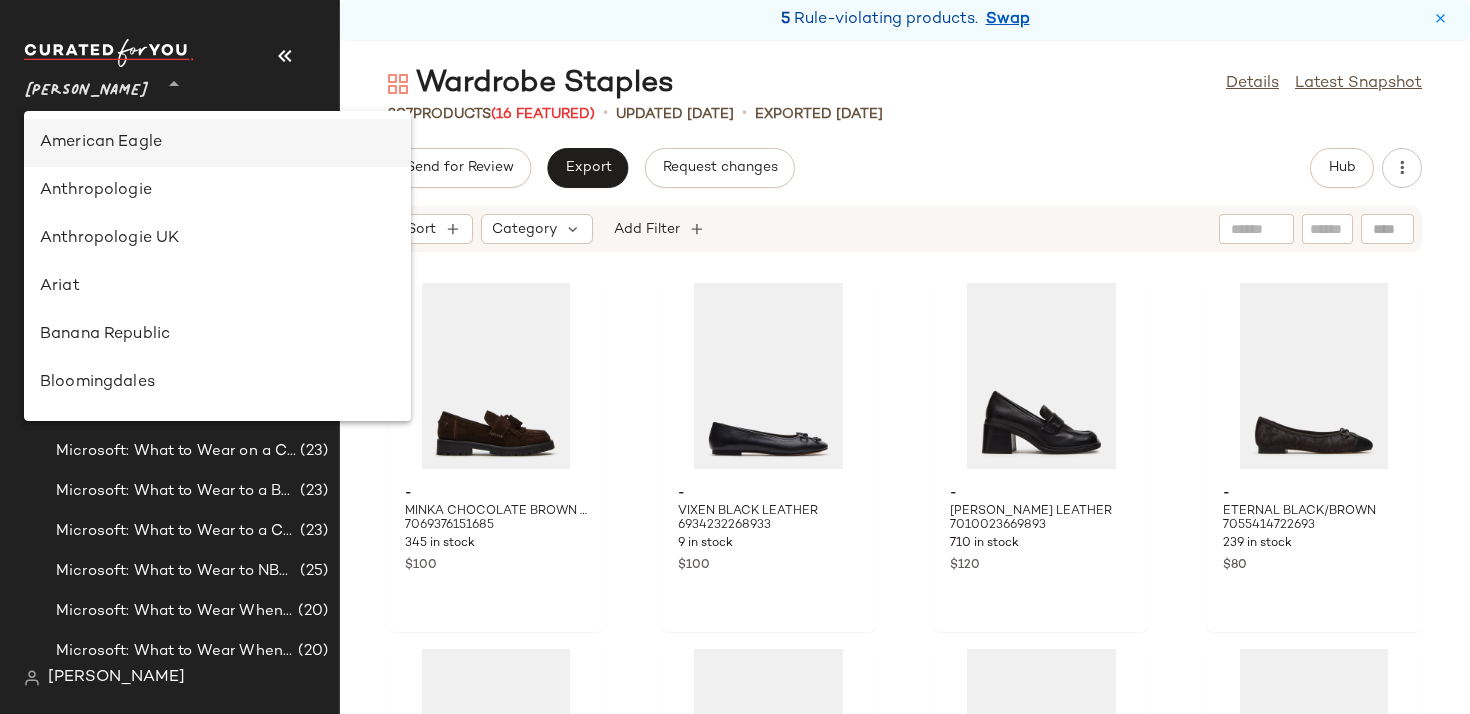 click on "American Eagle" at bounding box center (217, 143) 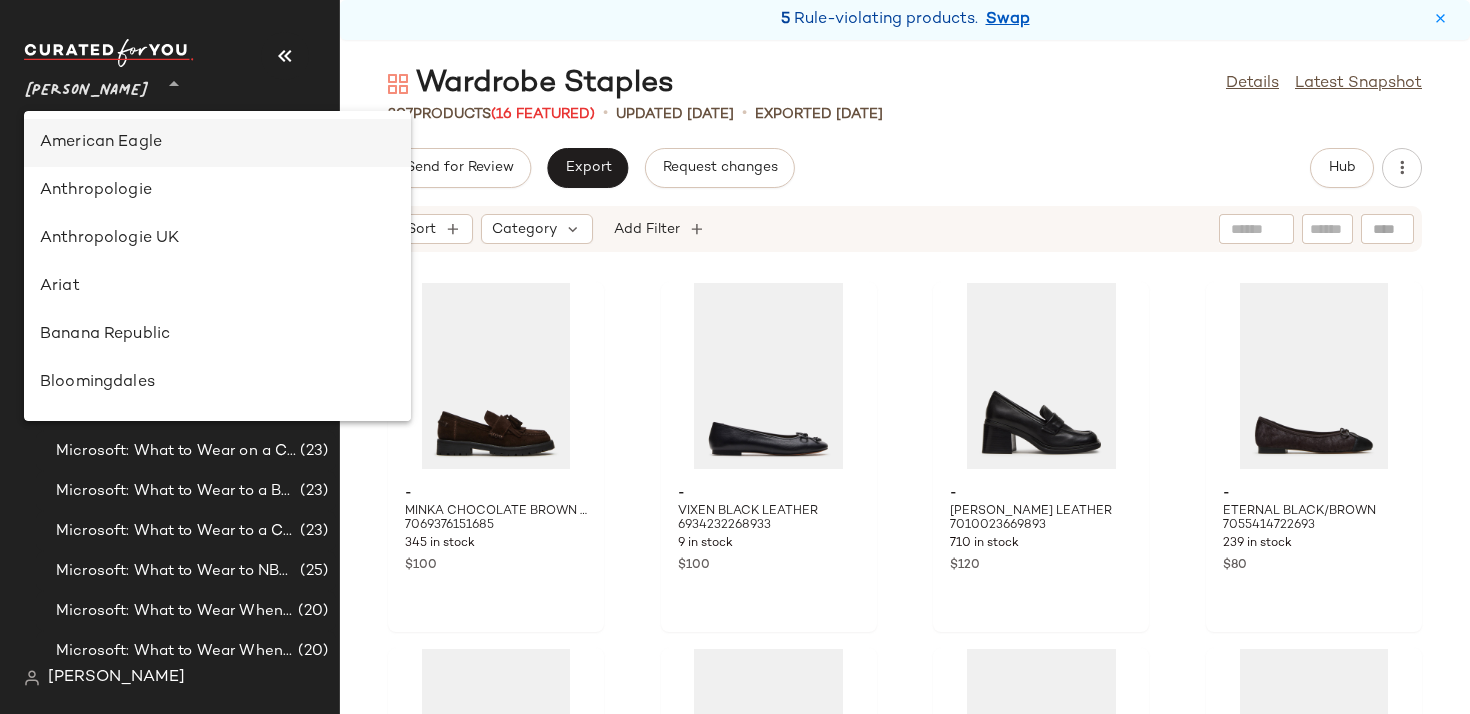 type on "**" 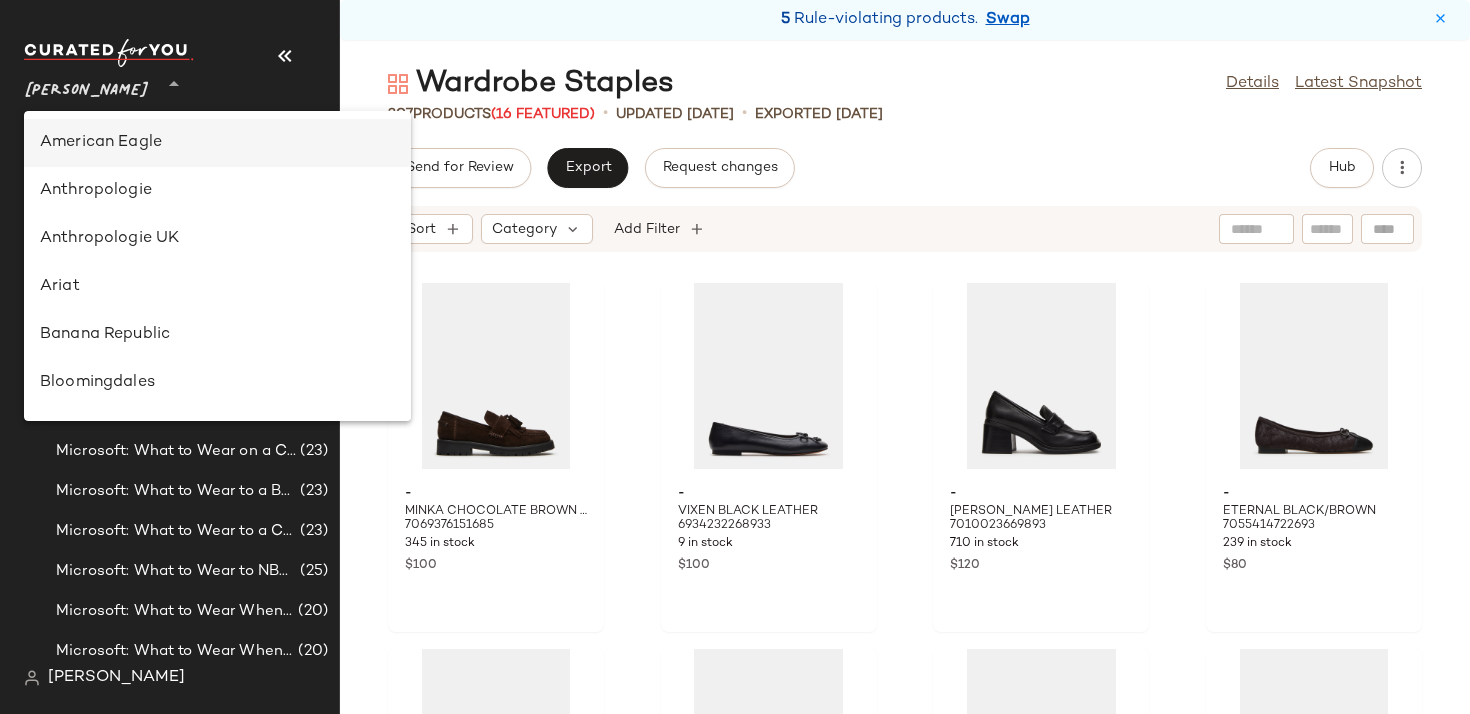 type 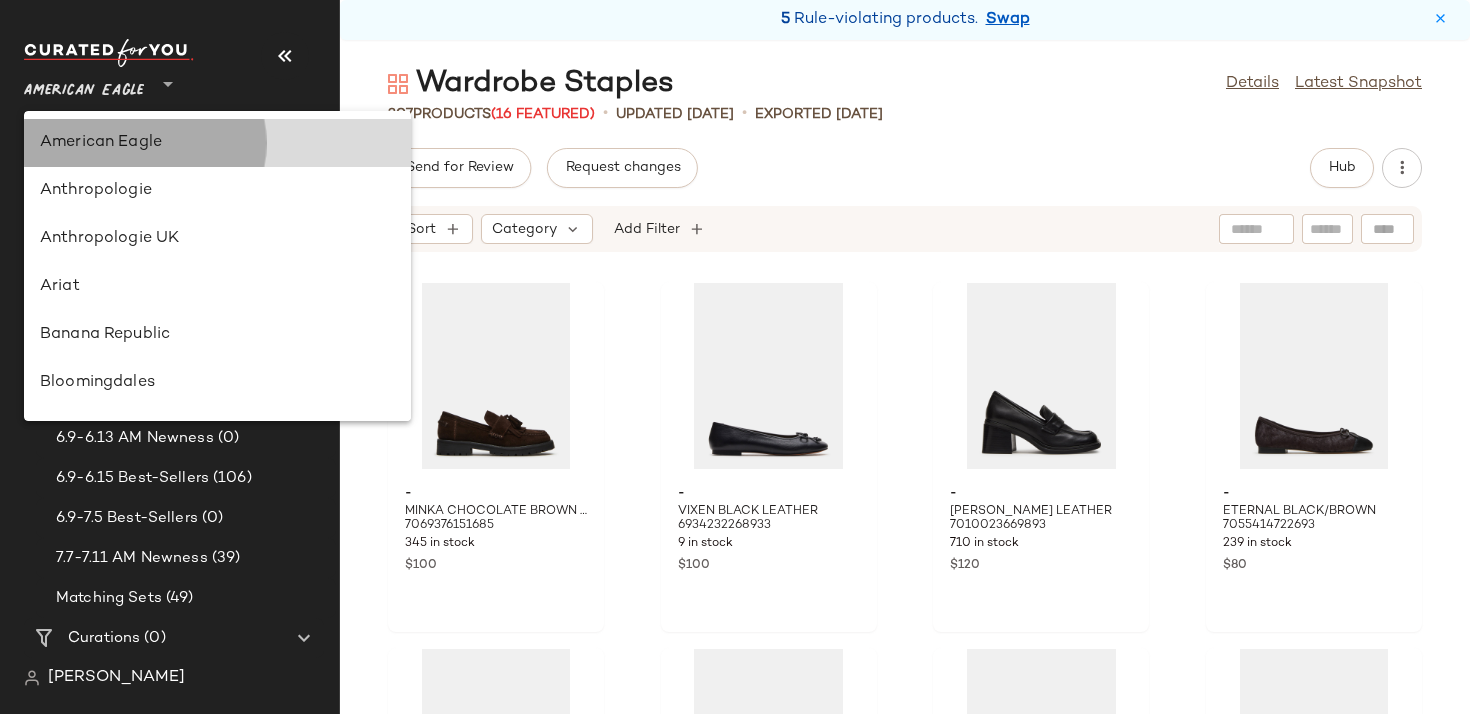 scroll, scrollTop: 0, scrollLeft: 0, axis: both 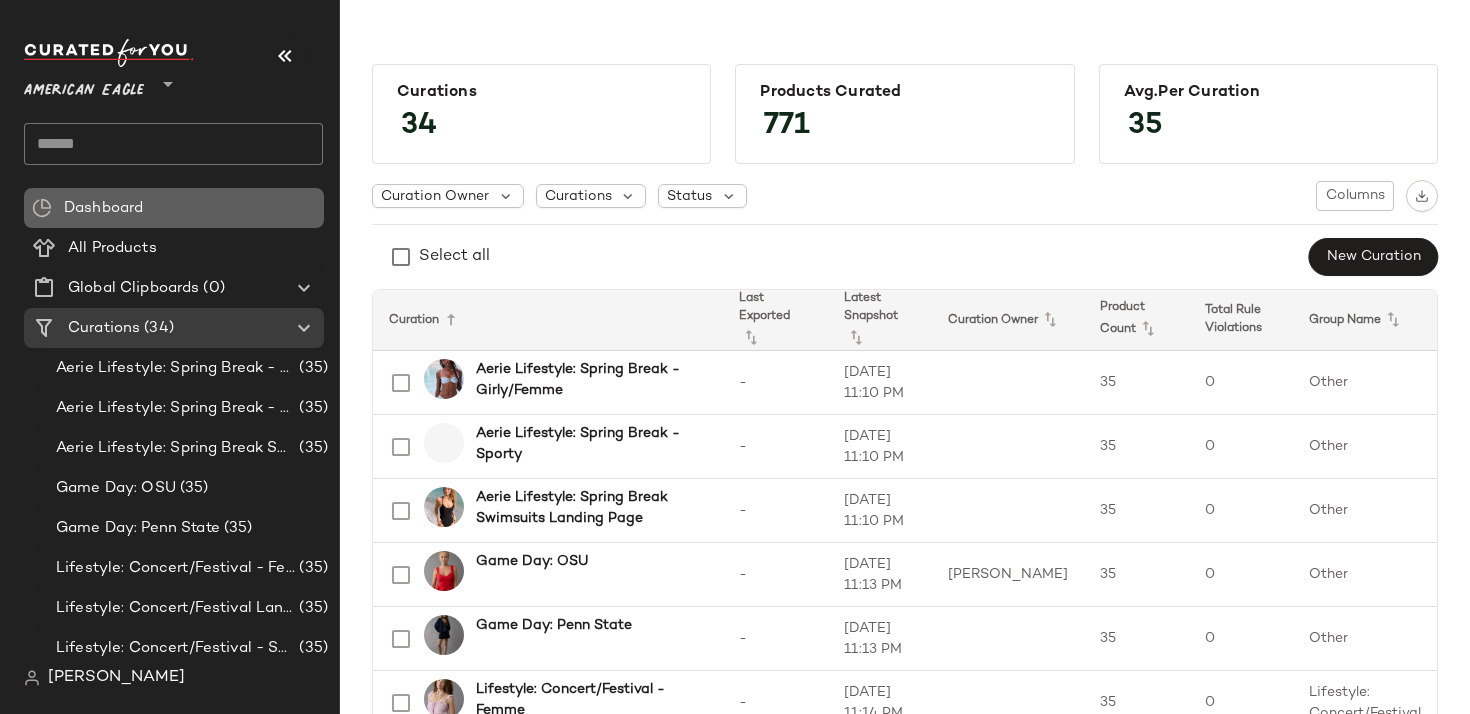 click on "Dashboard" 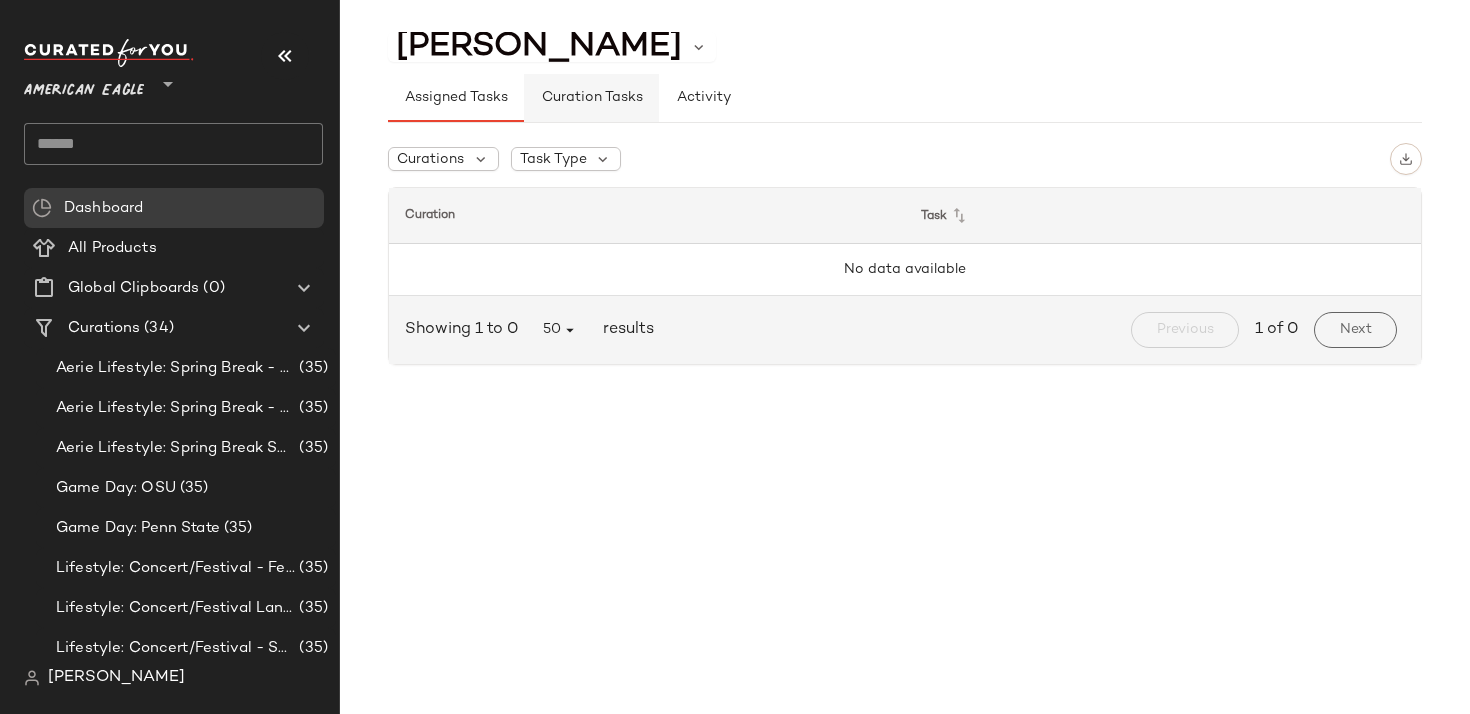 click on "Curation Tasks" 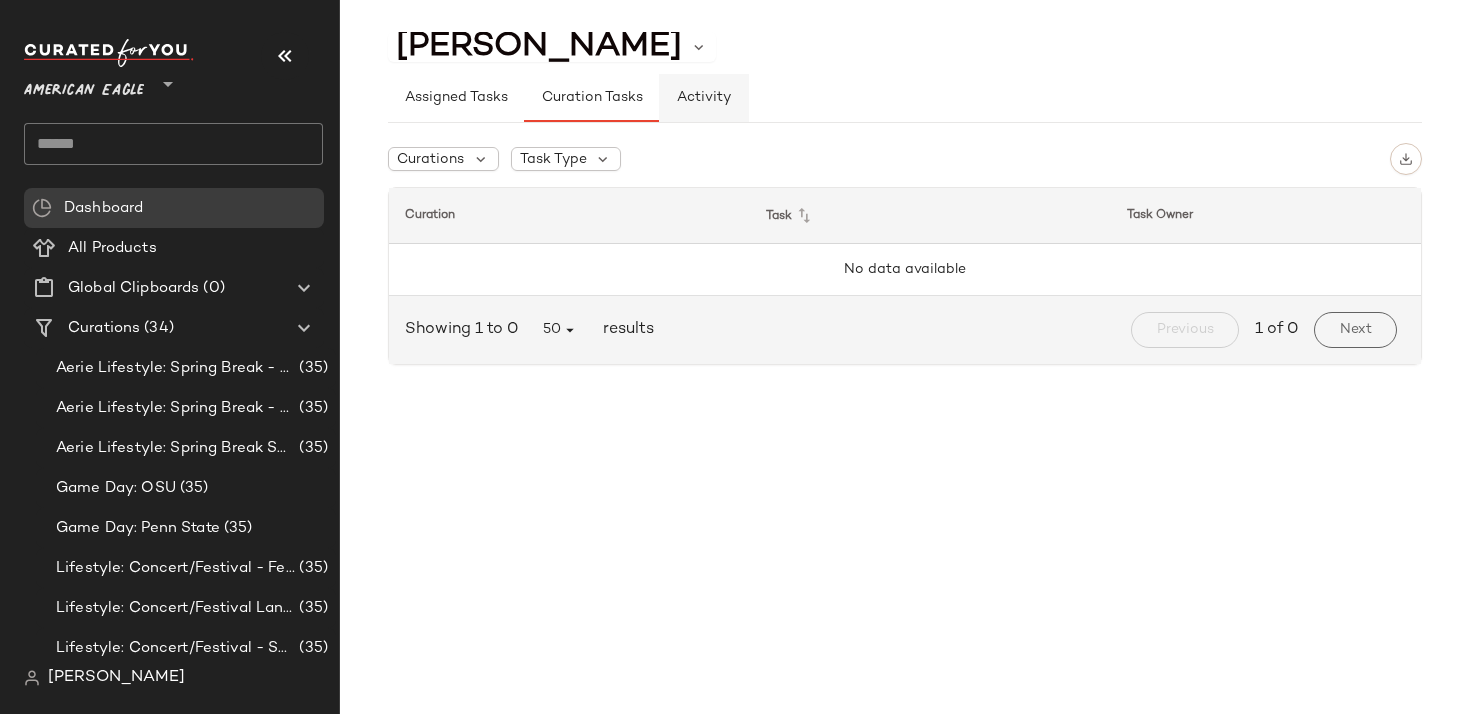 click on "Activity" 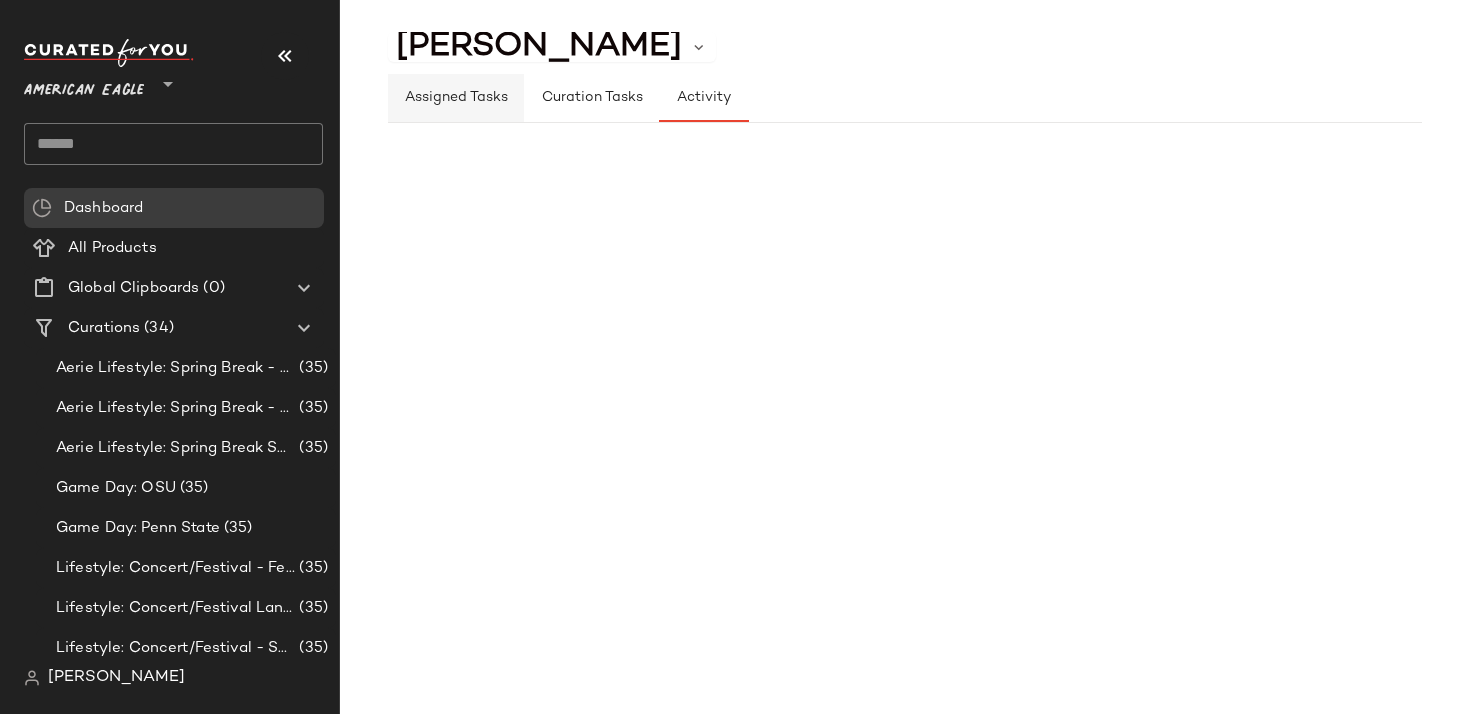 click on "Assigned Tasks" 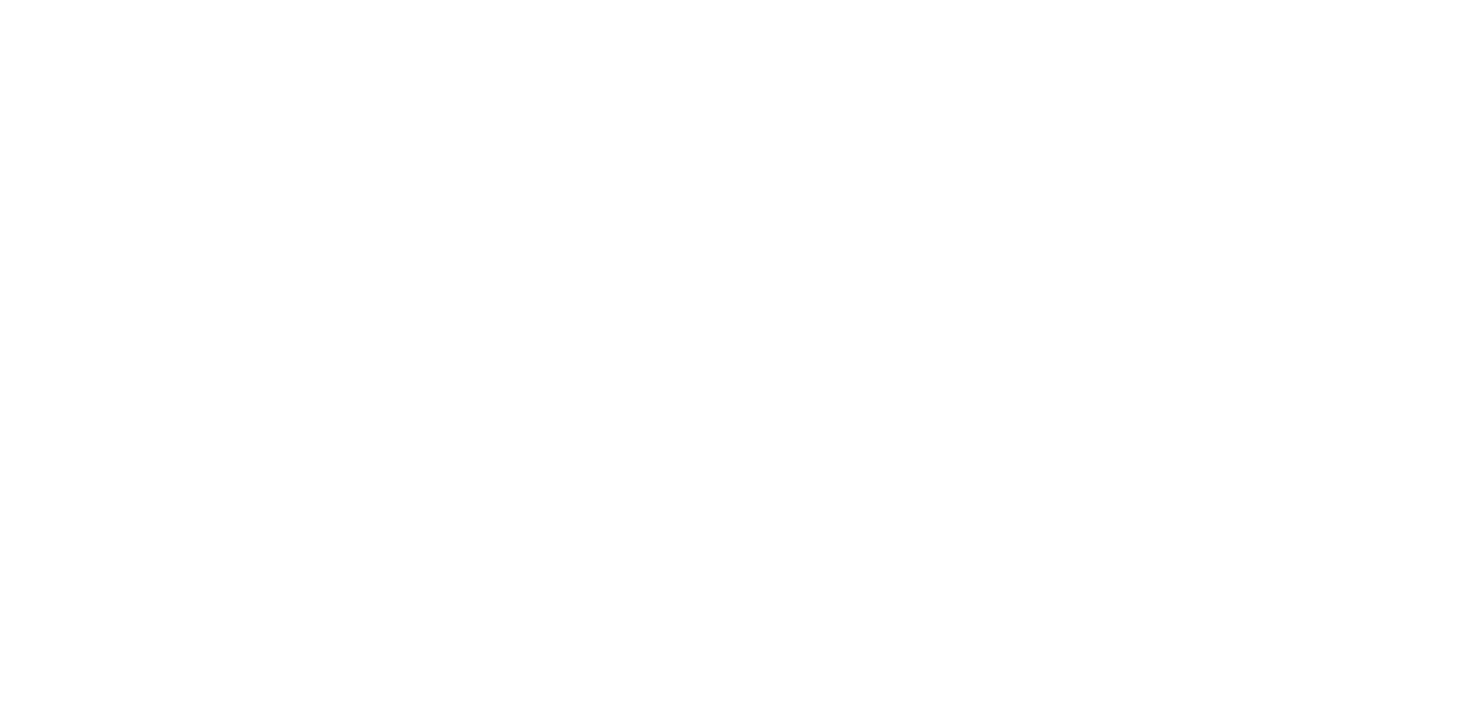 scroll, scrollTop: 0, scrollLeft: 0, axis: both 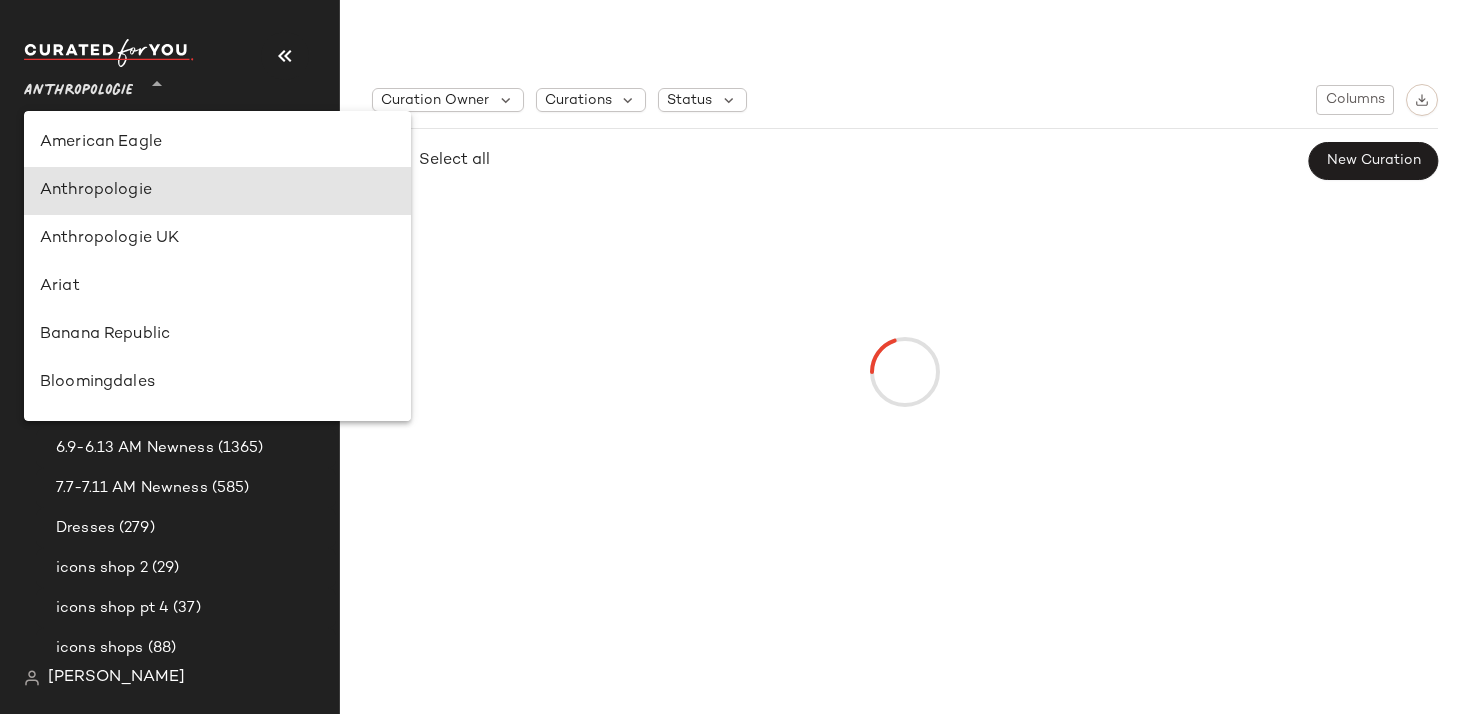 click at bounding box center [155, 79] 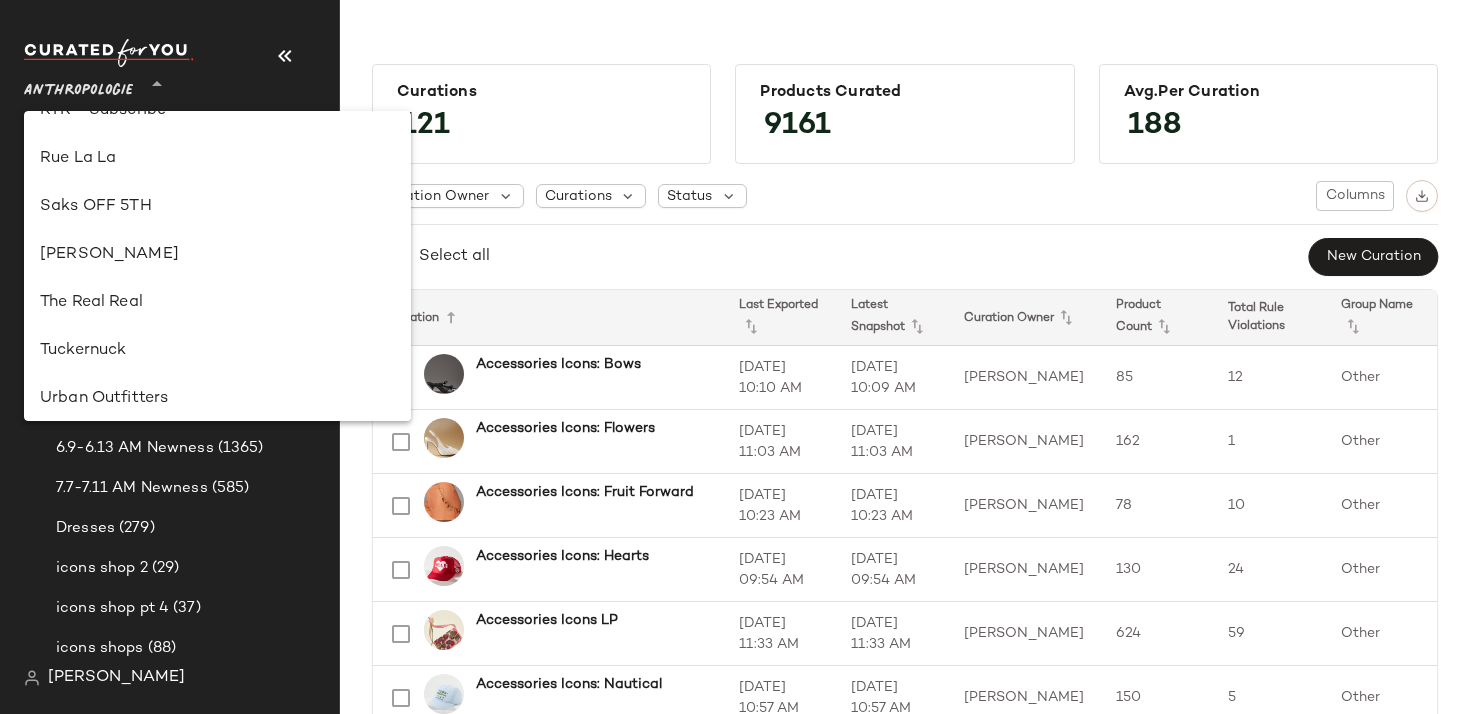 scroll, scrollTop: 1109, scrollLeft: 0, axis: vertical 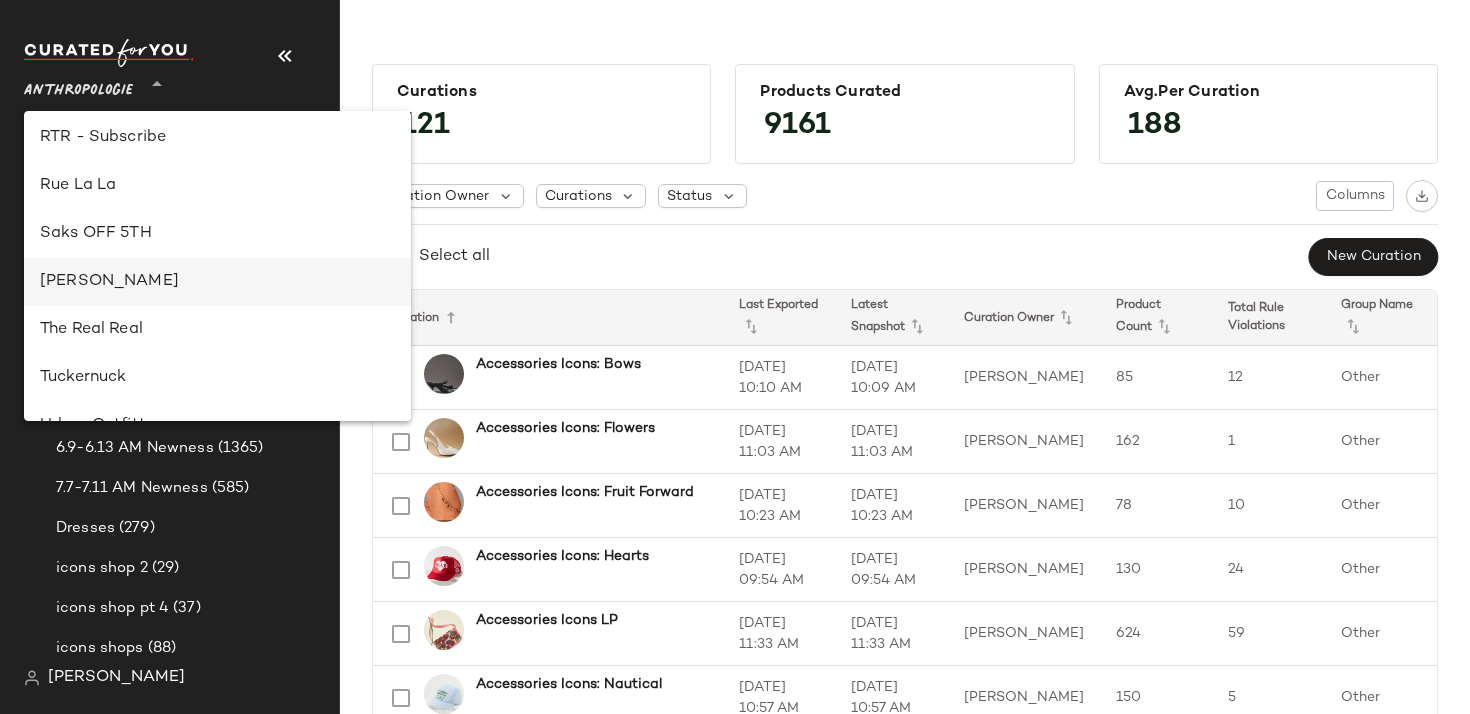 click on "[PERSON_NAME]" at bounding box center [217, 282] 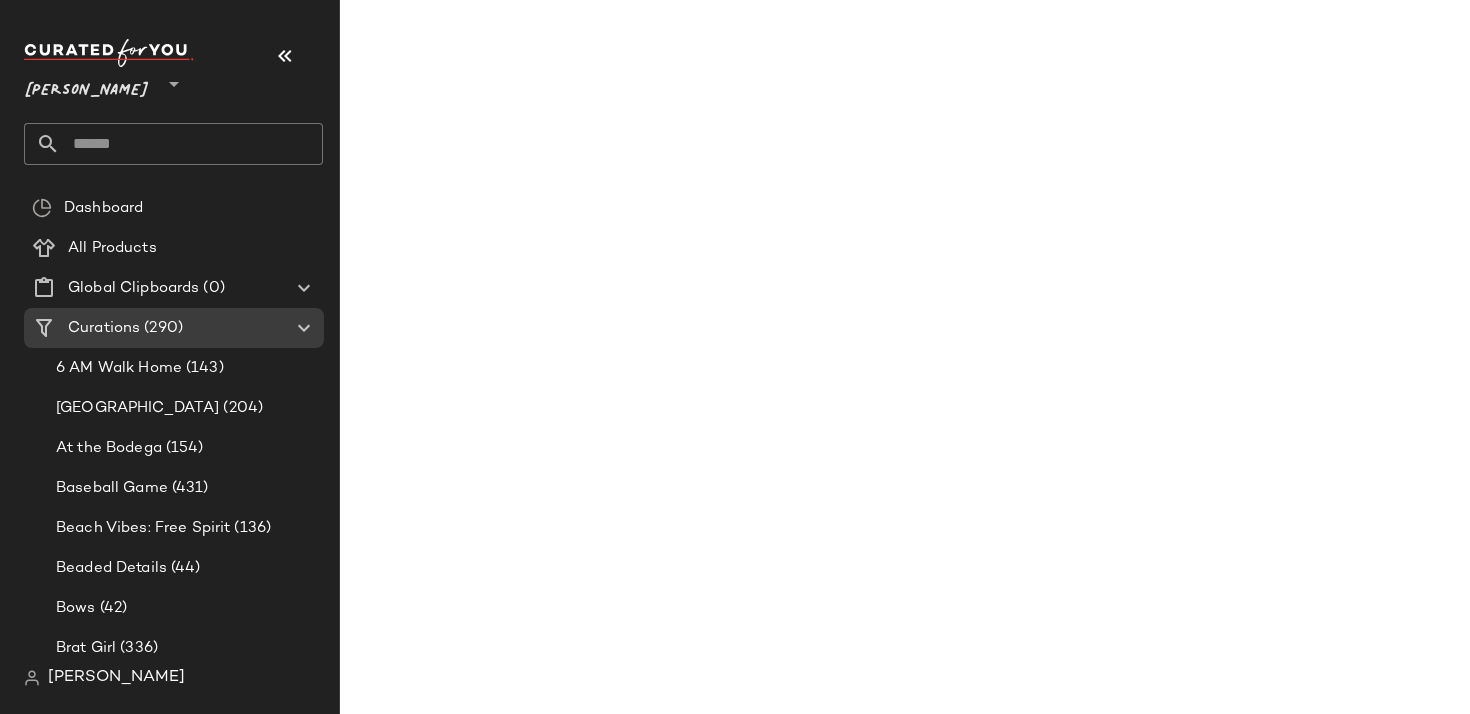 click 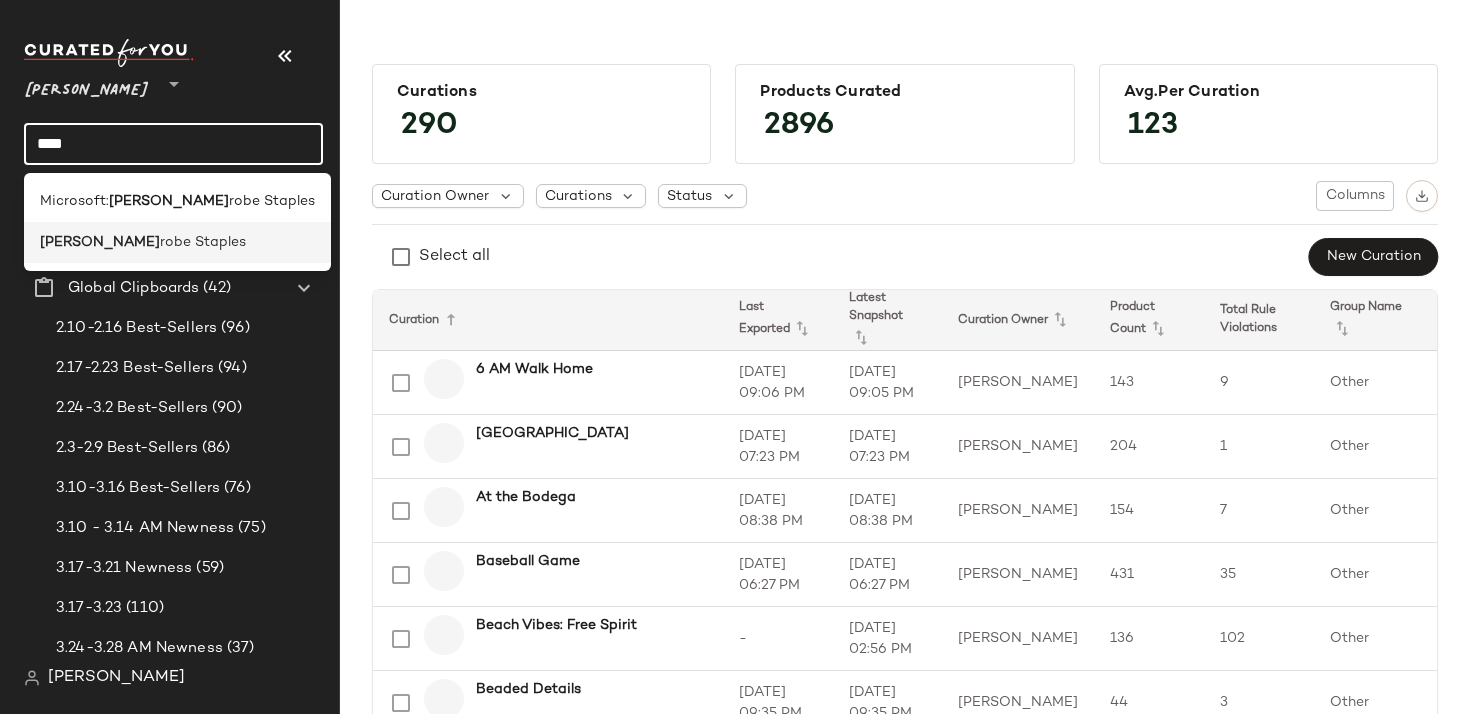 type on "****" 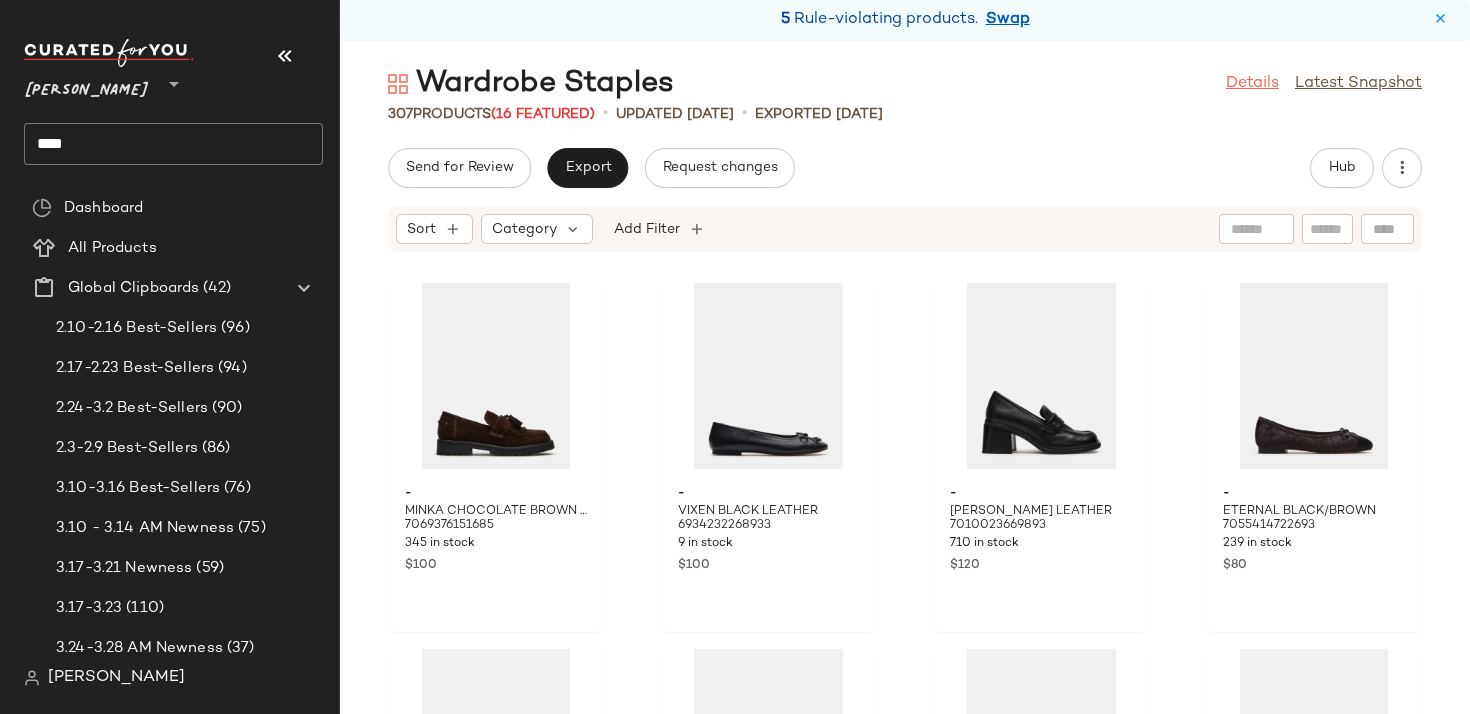 click on "Details" at bounding box center (1252, 84) 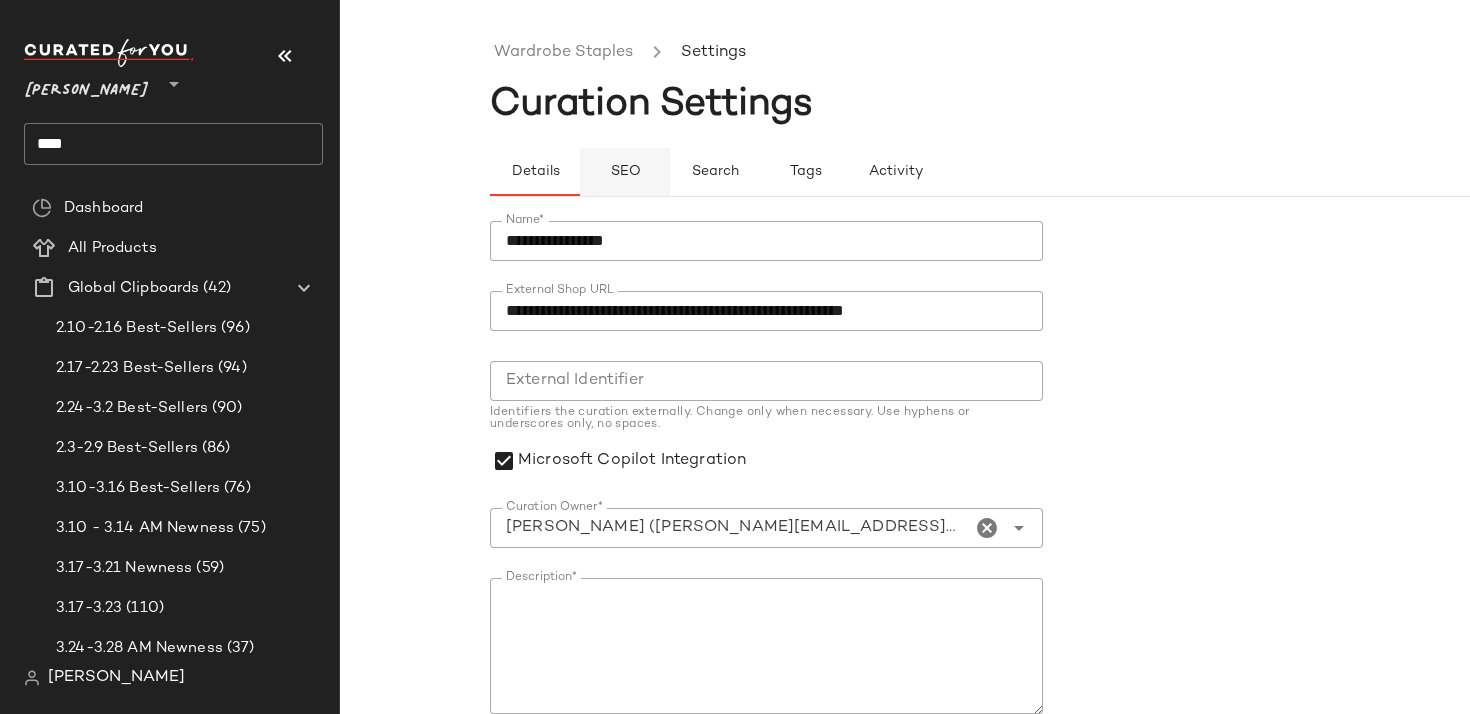 click on "SEO" 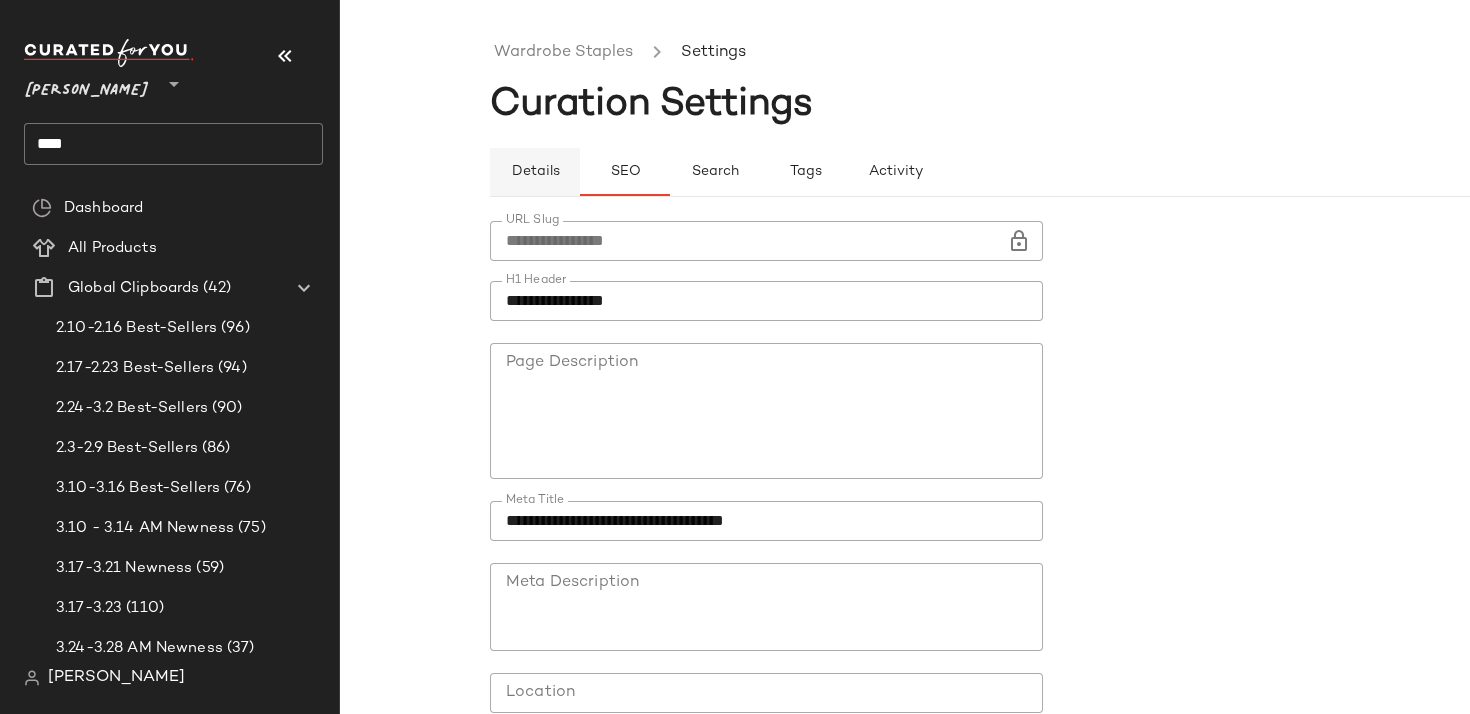 click on "Details" 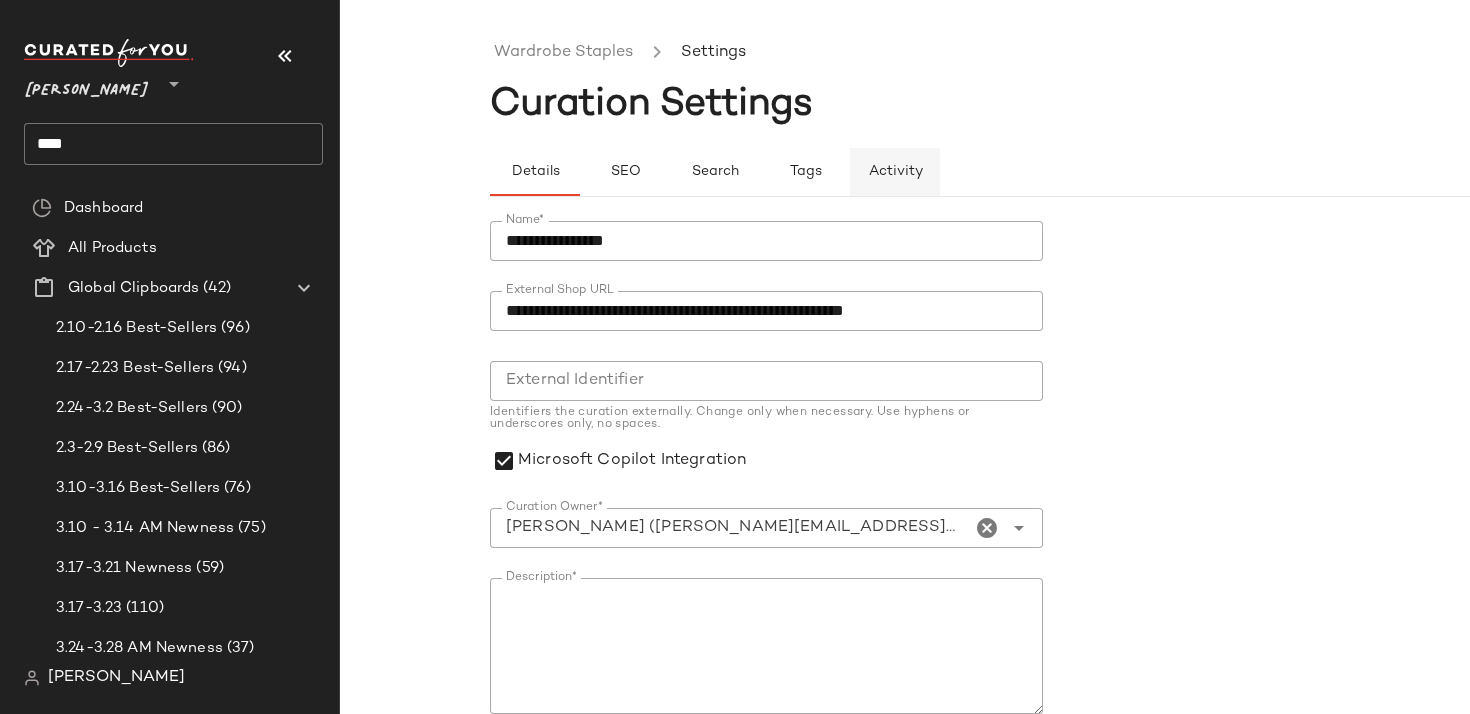 click on "Activity" 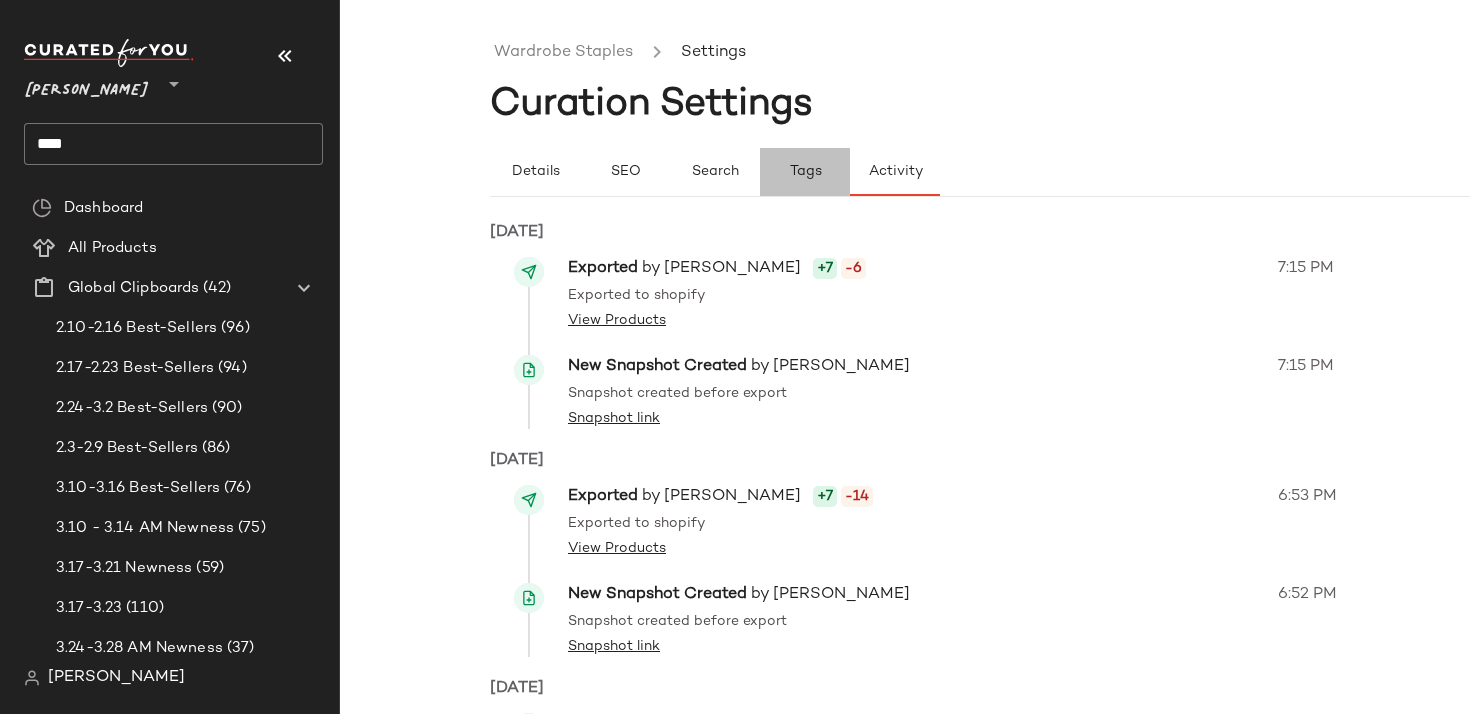 click on "Tags" 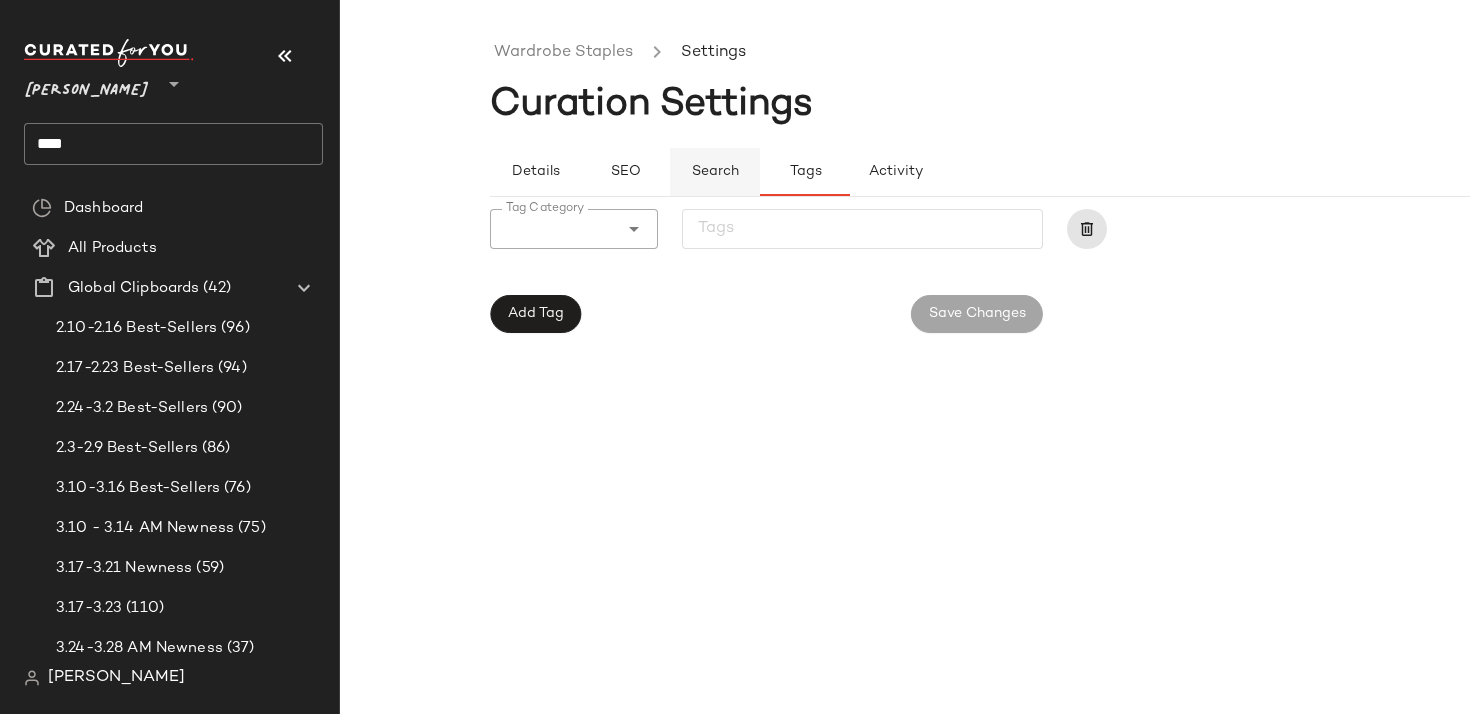 click on "Search" 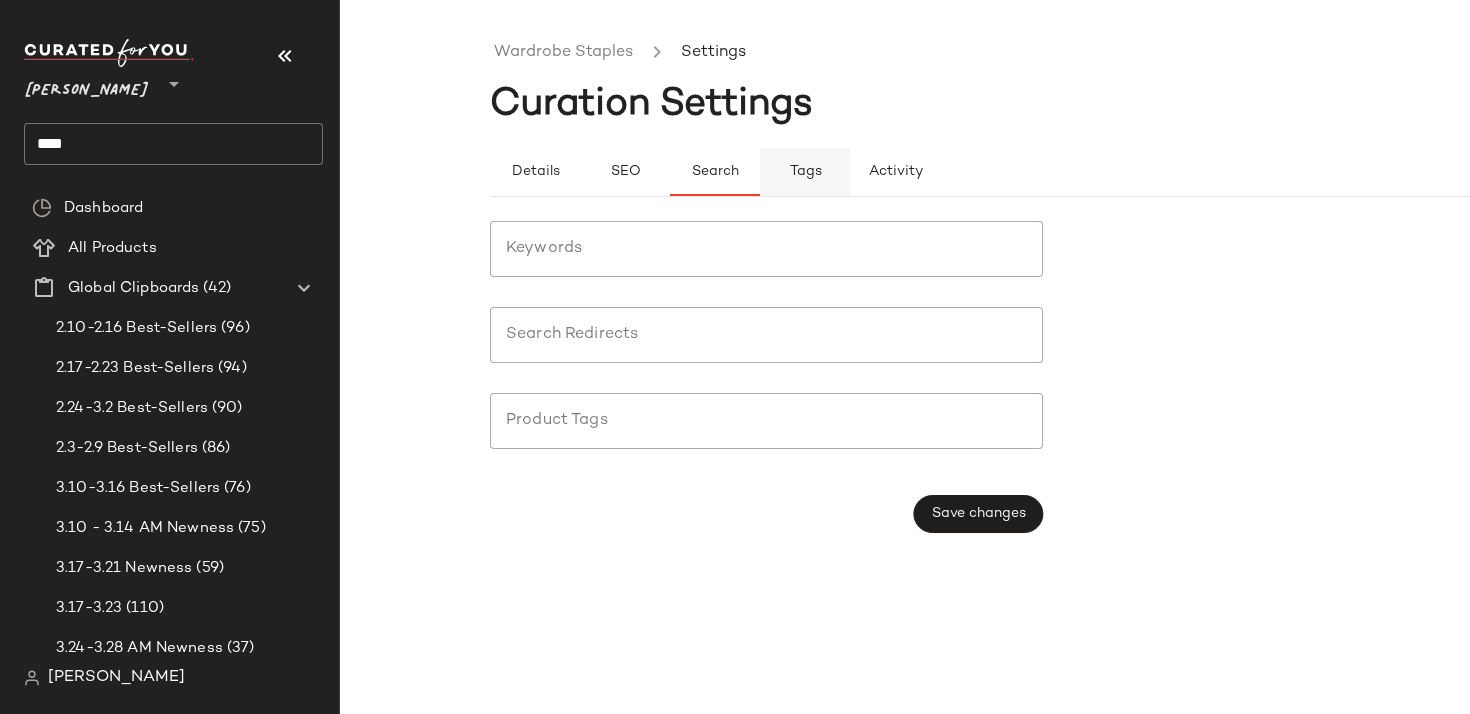 click on "Tags" 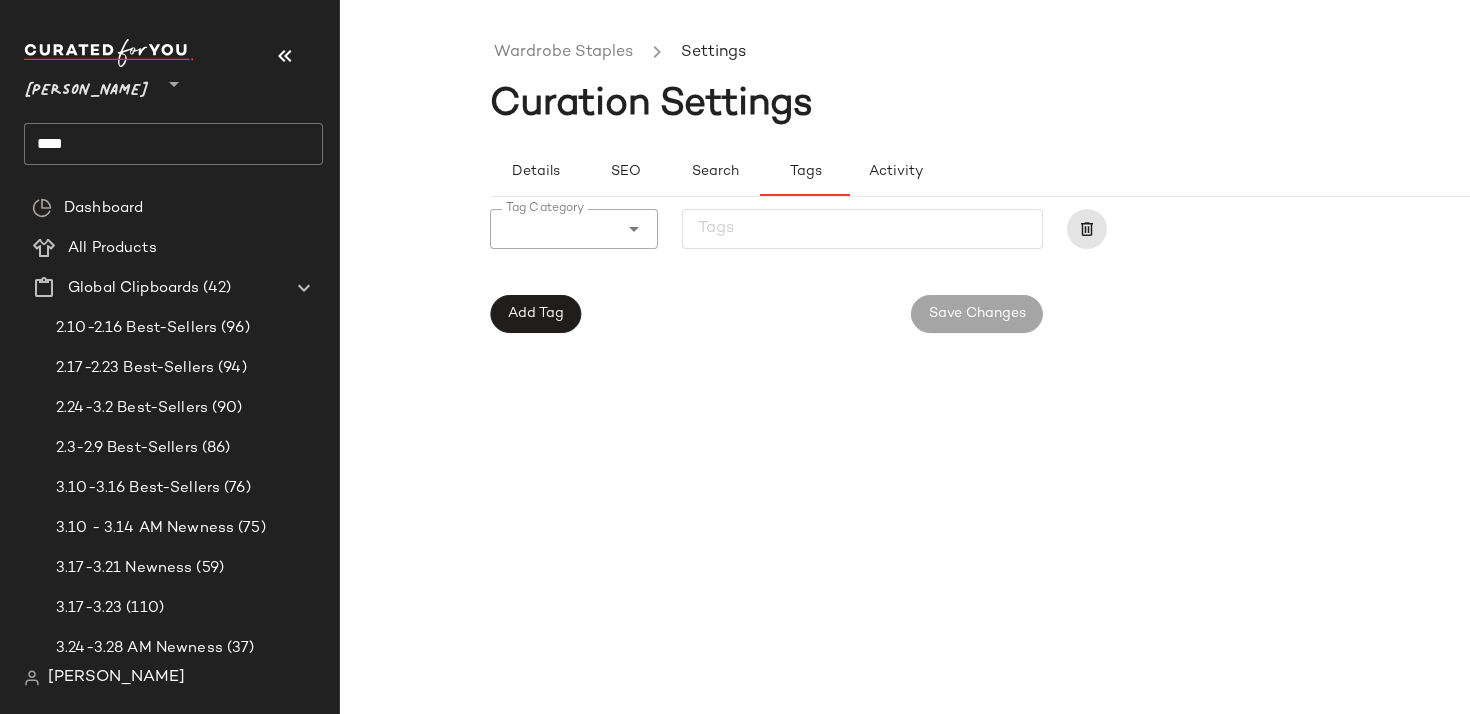 click on "Tag Category" 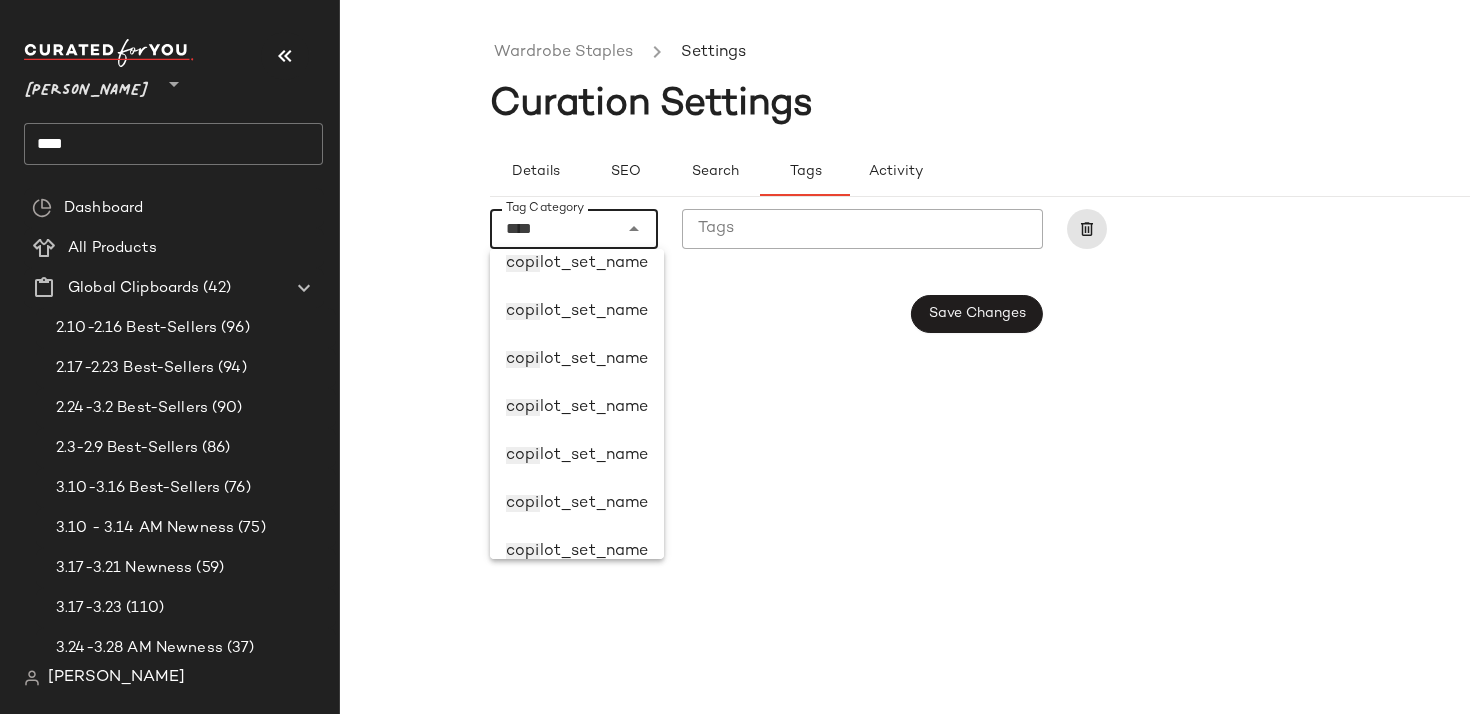 scroll, scrollTop: 0, scrollLeft: 0, axis: both 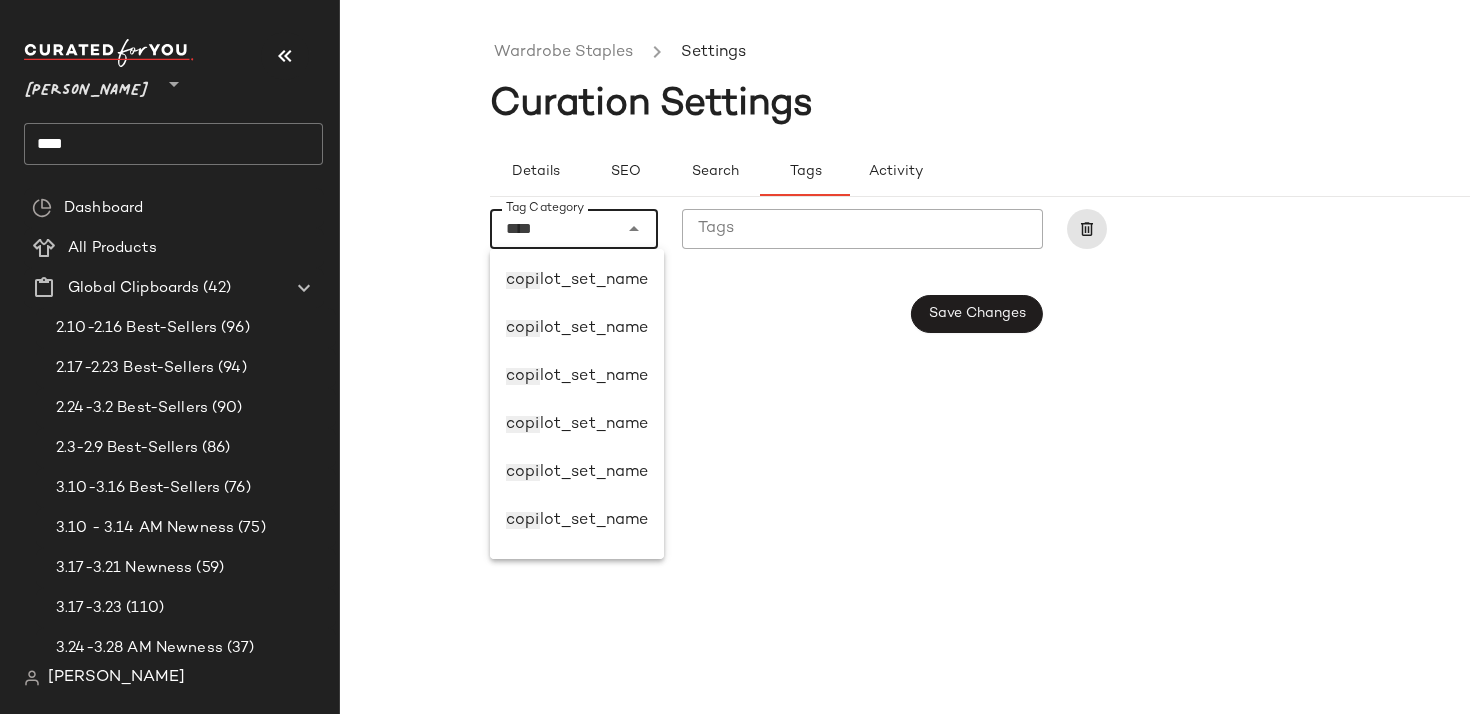 click on "lot_set_name" 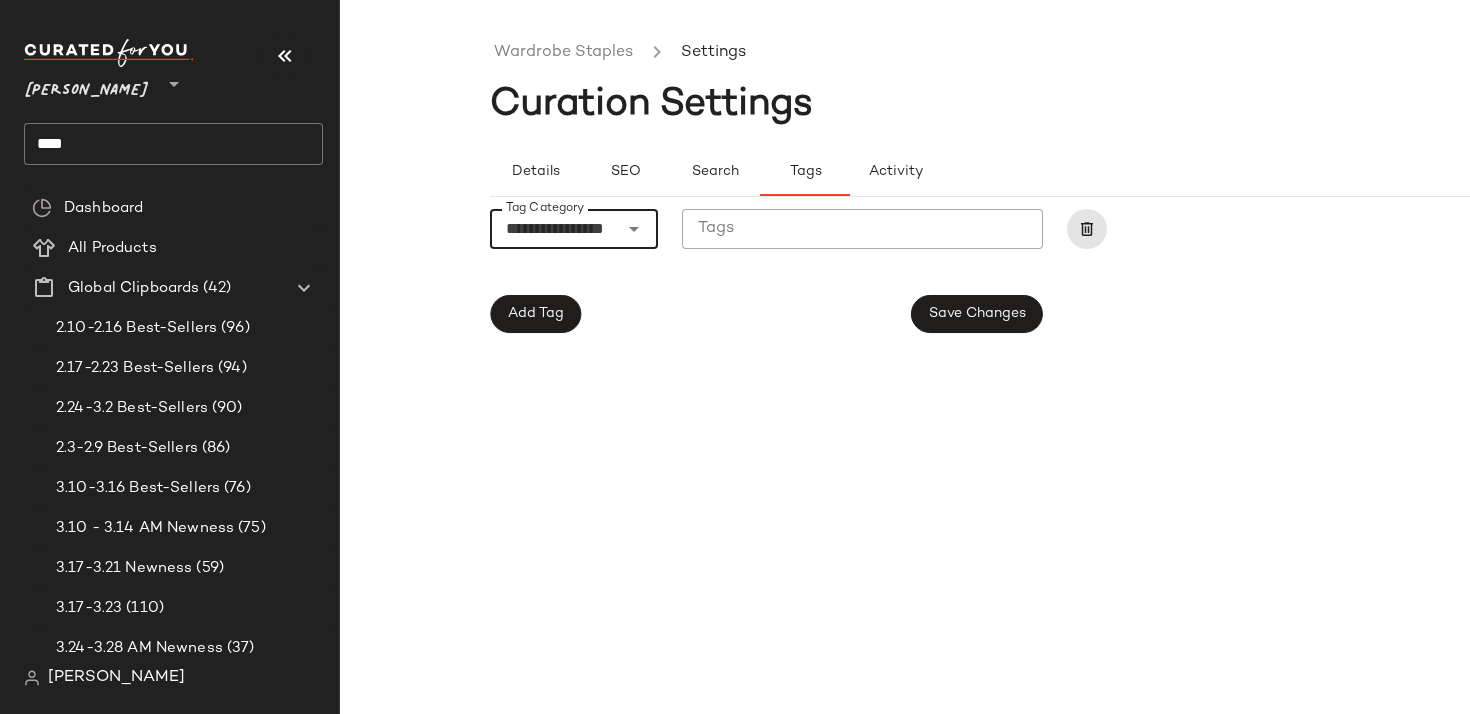 type on "**********" 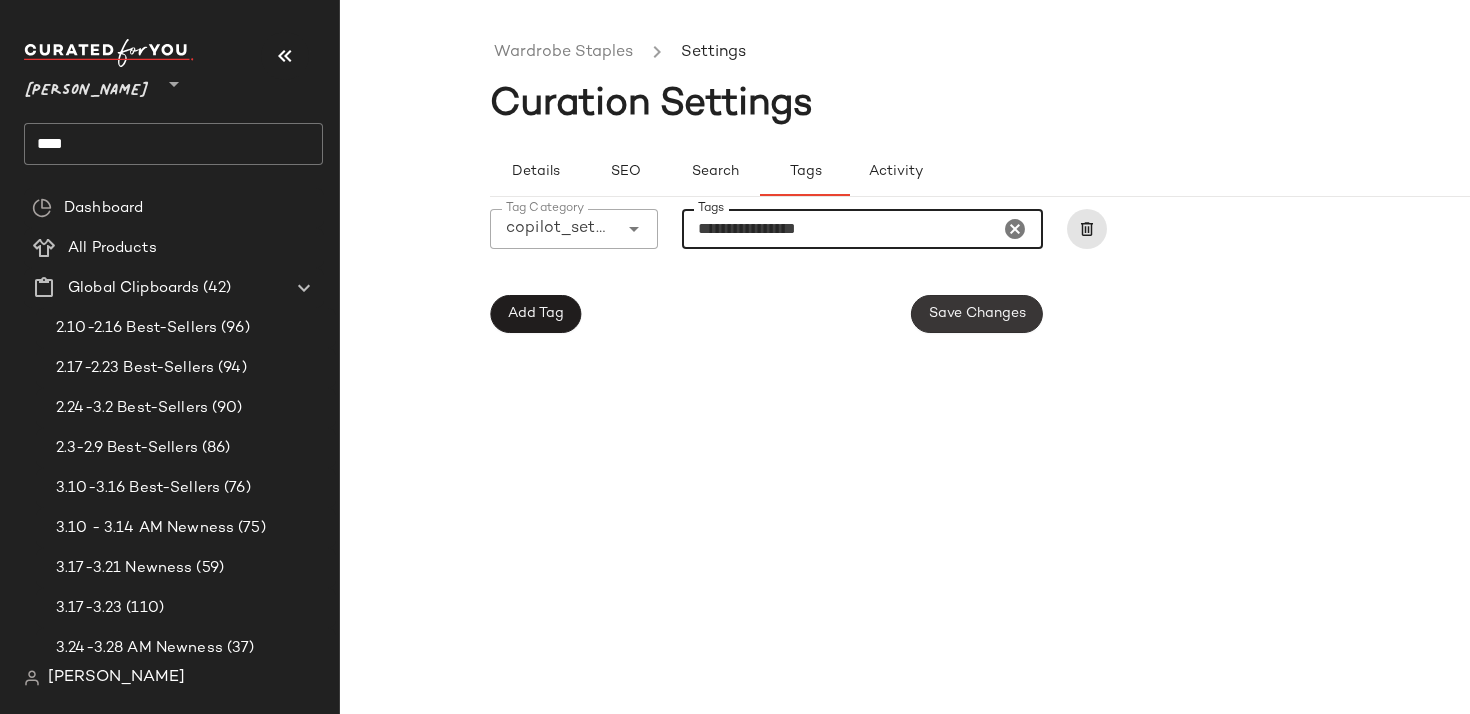 type on "**********" 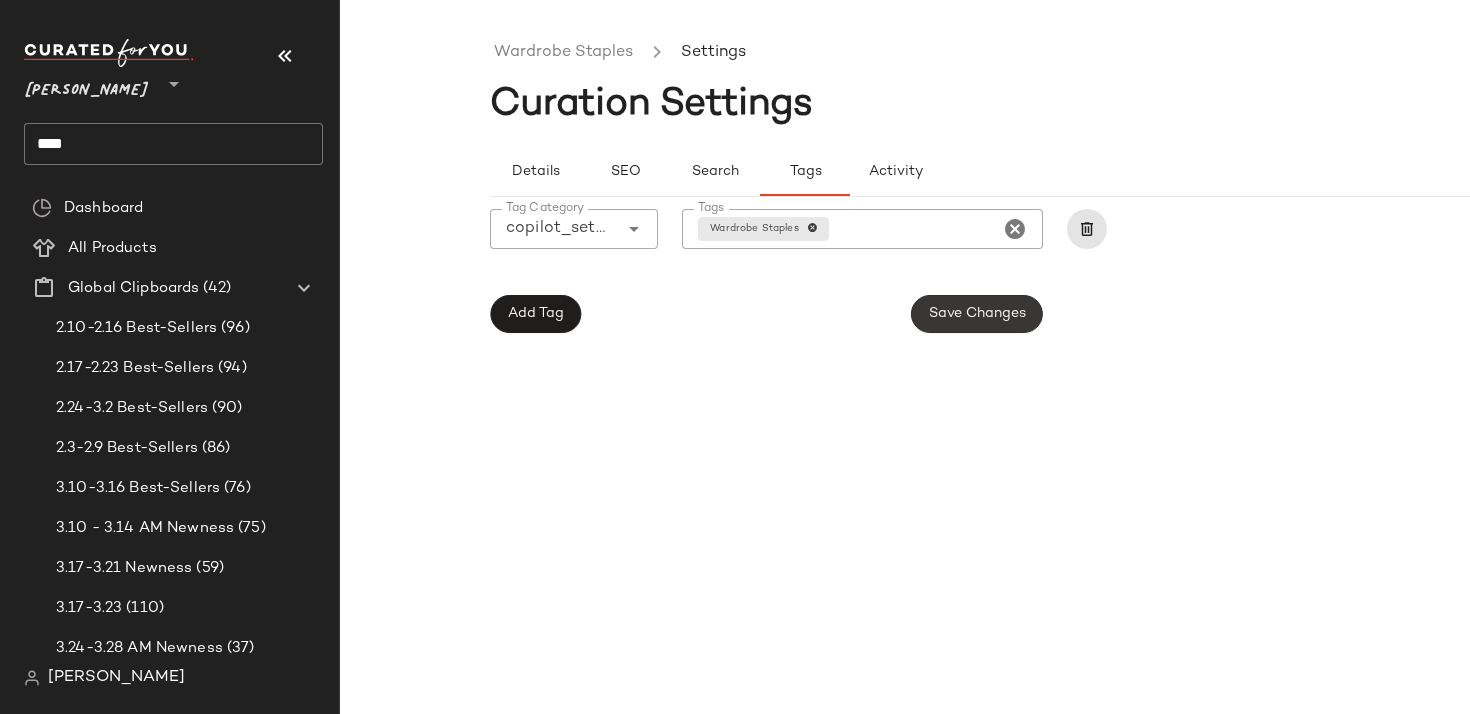 click on "Save Changes" 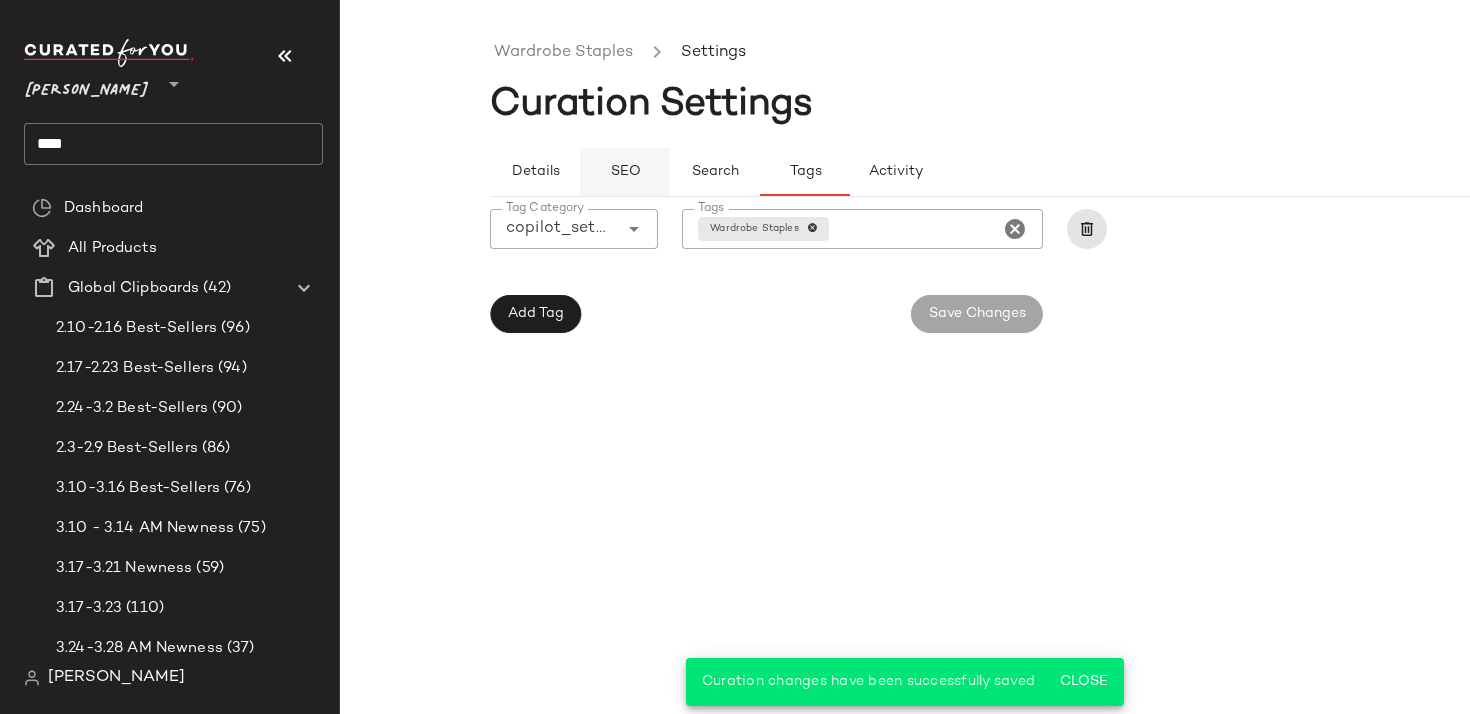click on "SEO" 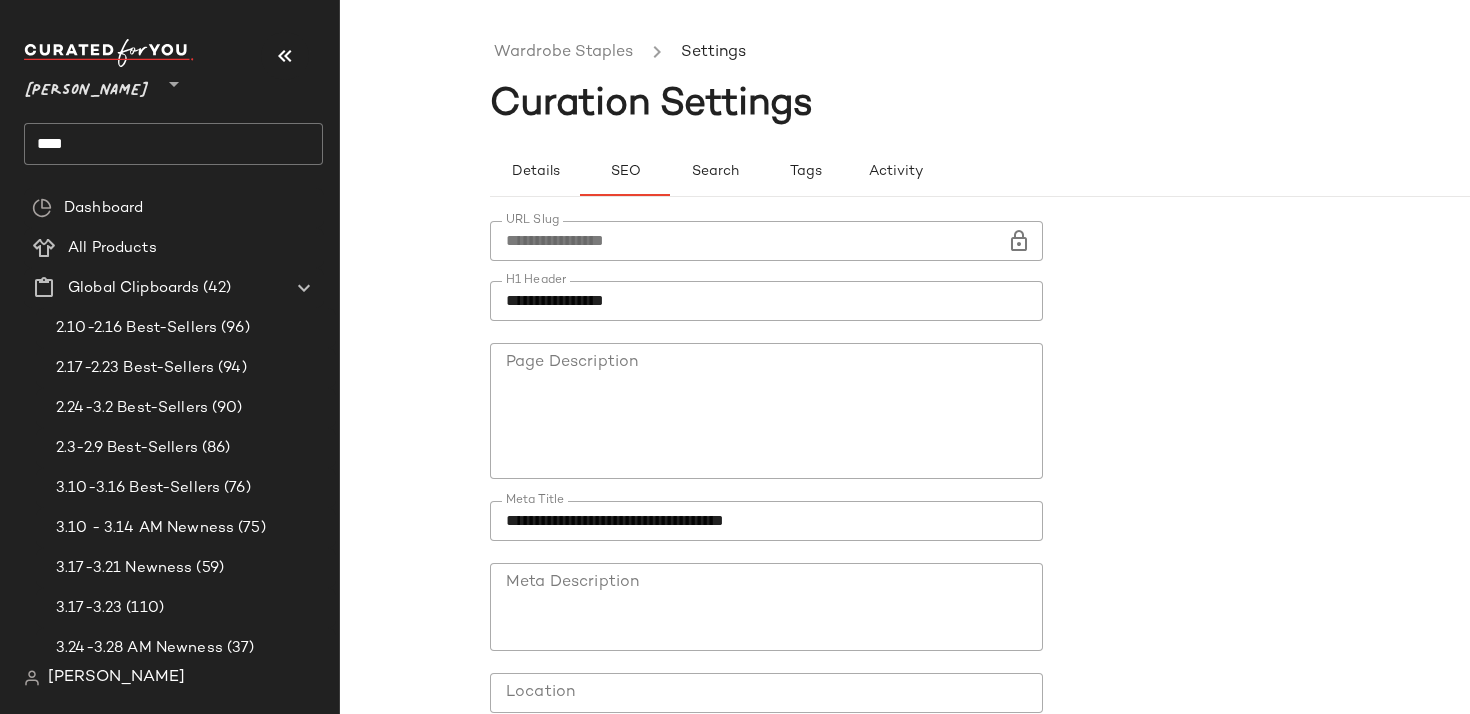 click on "Meta Description" 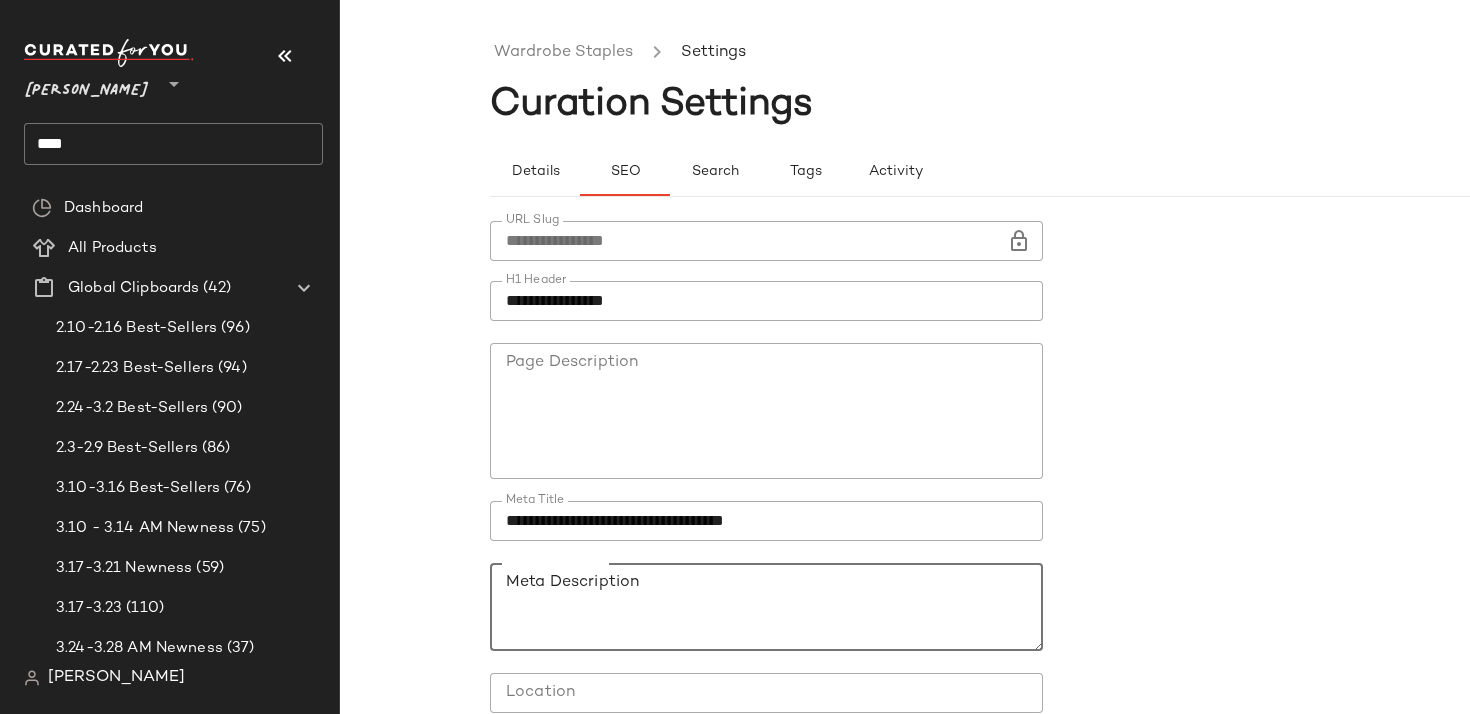 paste on "**********" 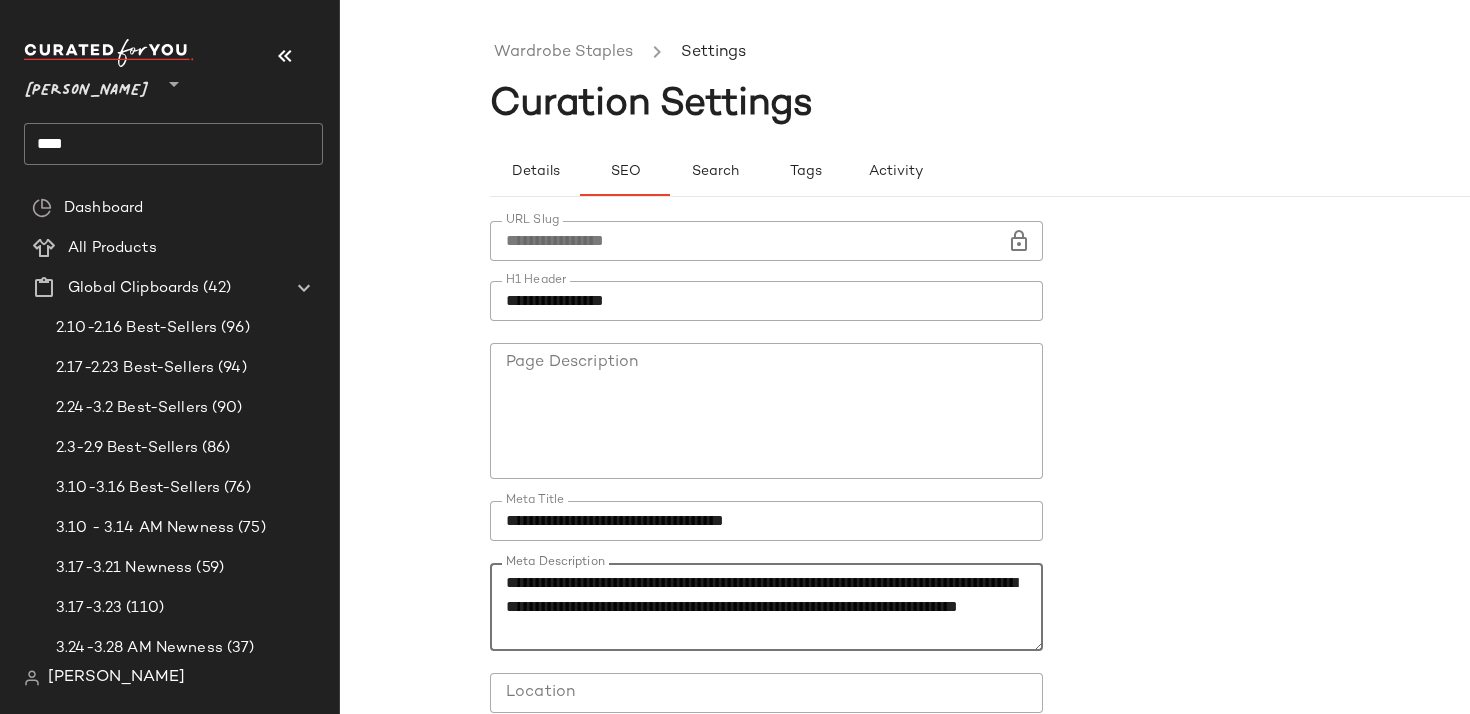 scroll, scrollTop: 168, scrollLeft: 0, axis: vertical 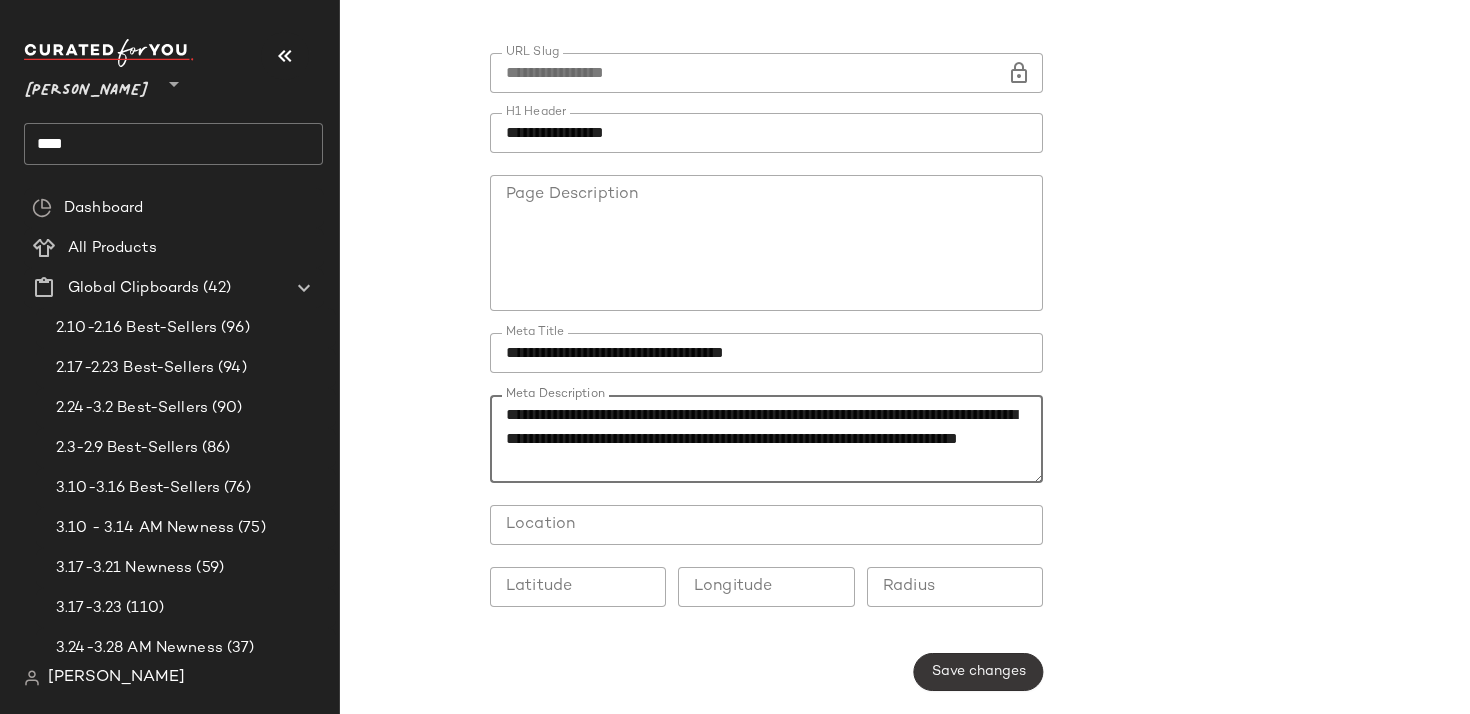 type on "**********" 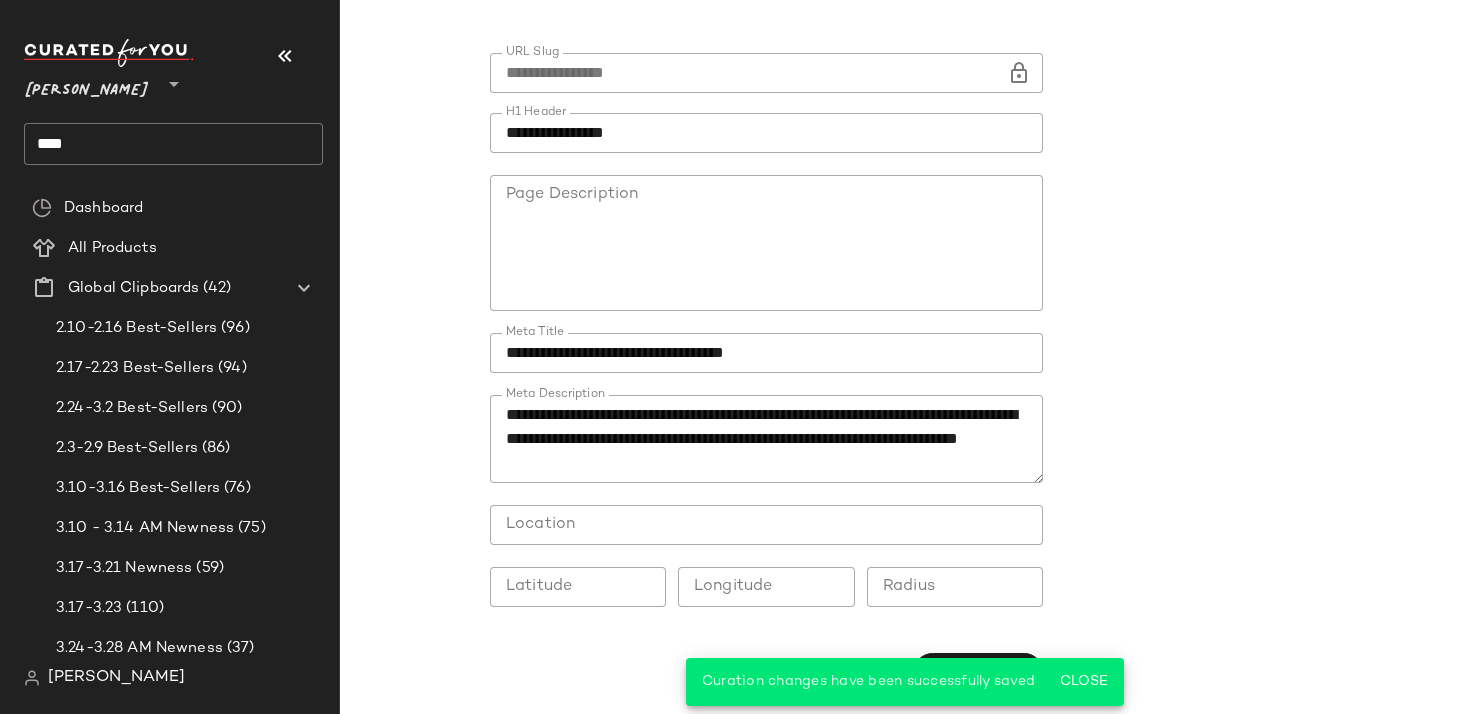 scroll, scrollTop: 0, scrollLeft: 0, axis: both 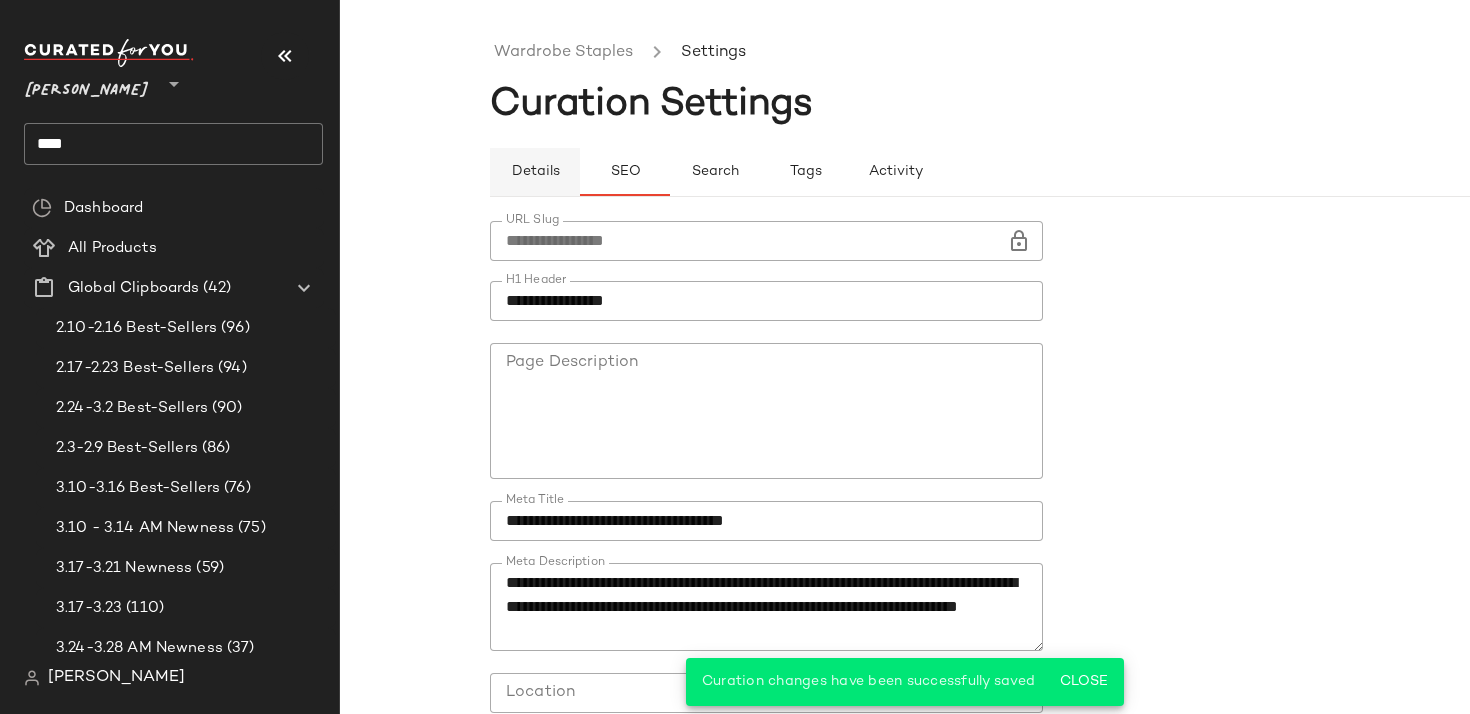 click on "Details" 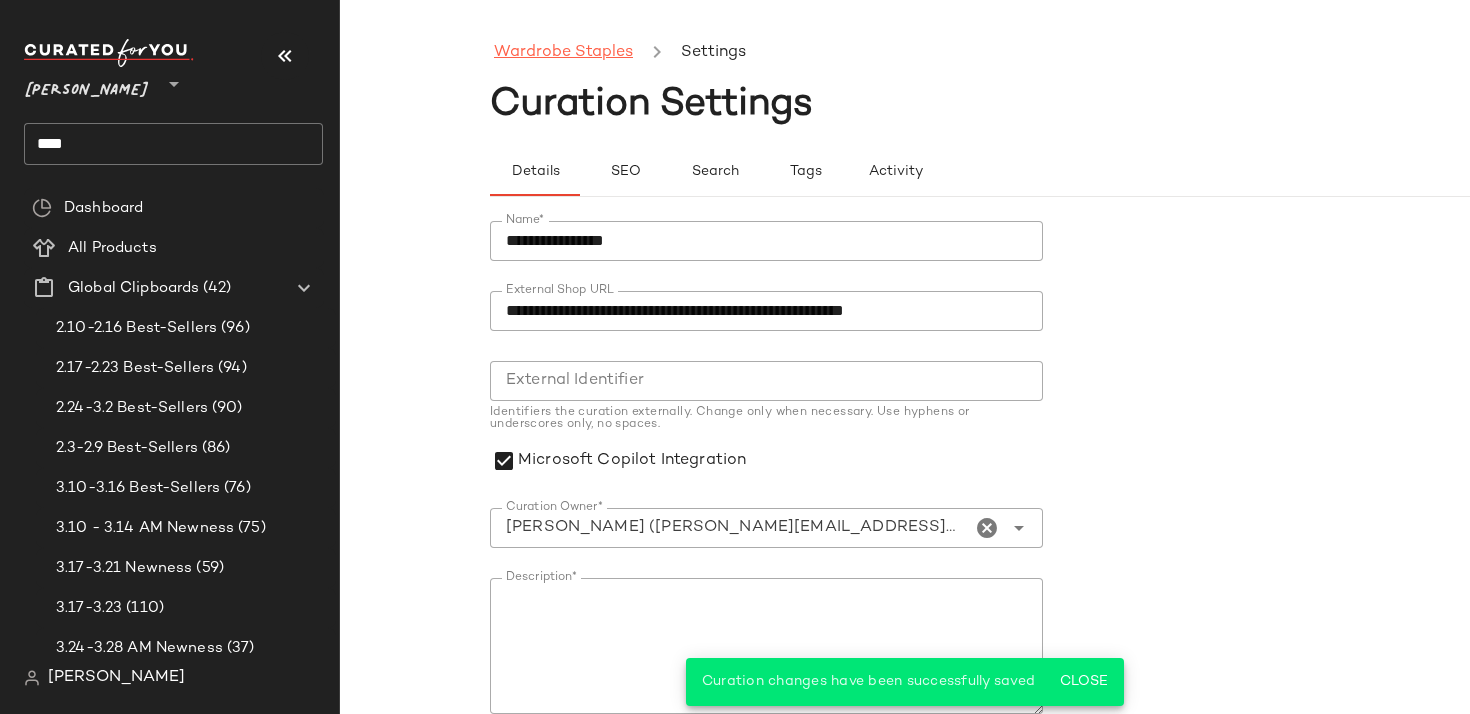 click on "Wardrobe Staples" at bounding box center (563, 53) 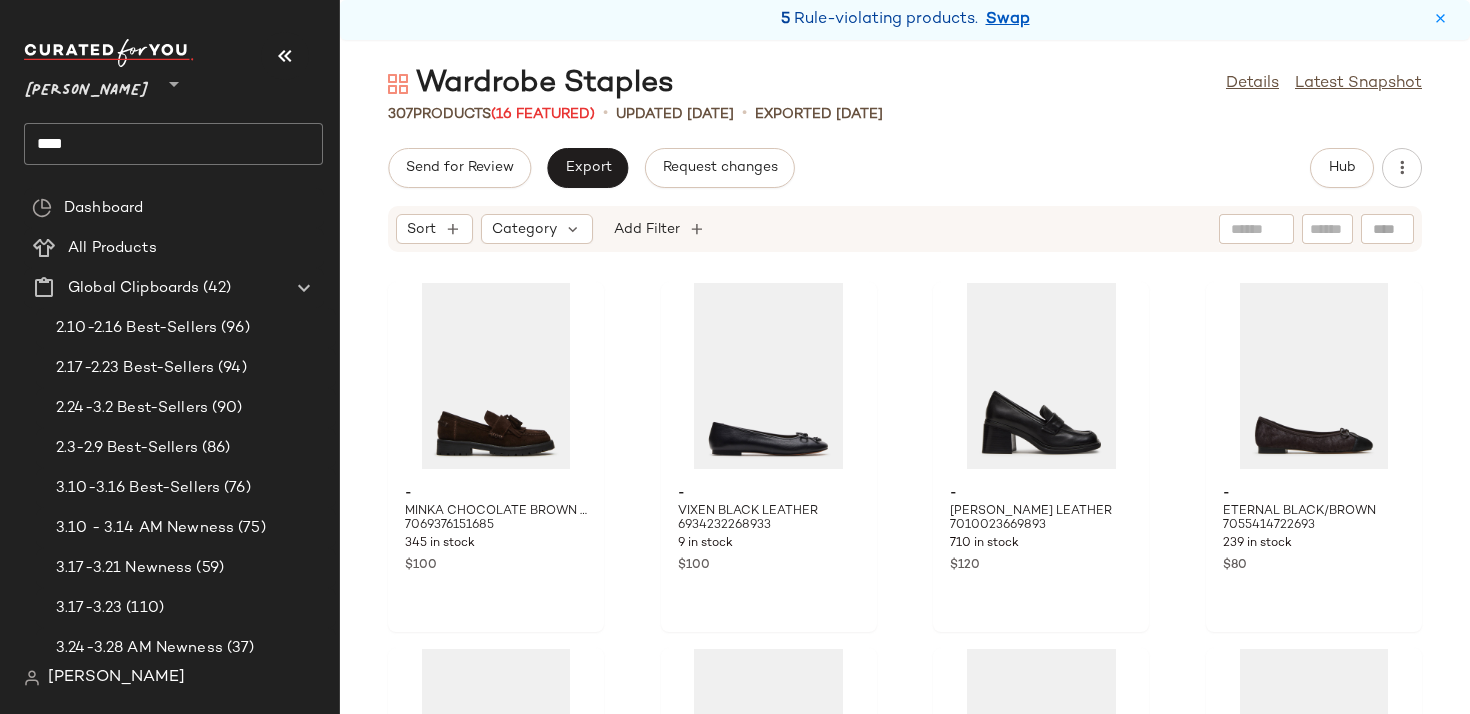 click on "Details   Latest Snapshot" at bounding box center (1324, 84) 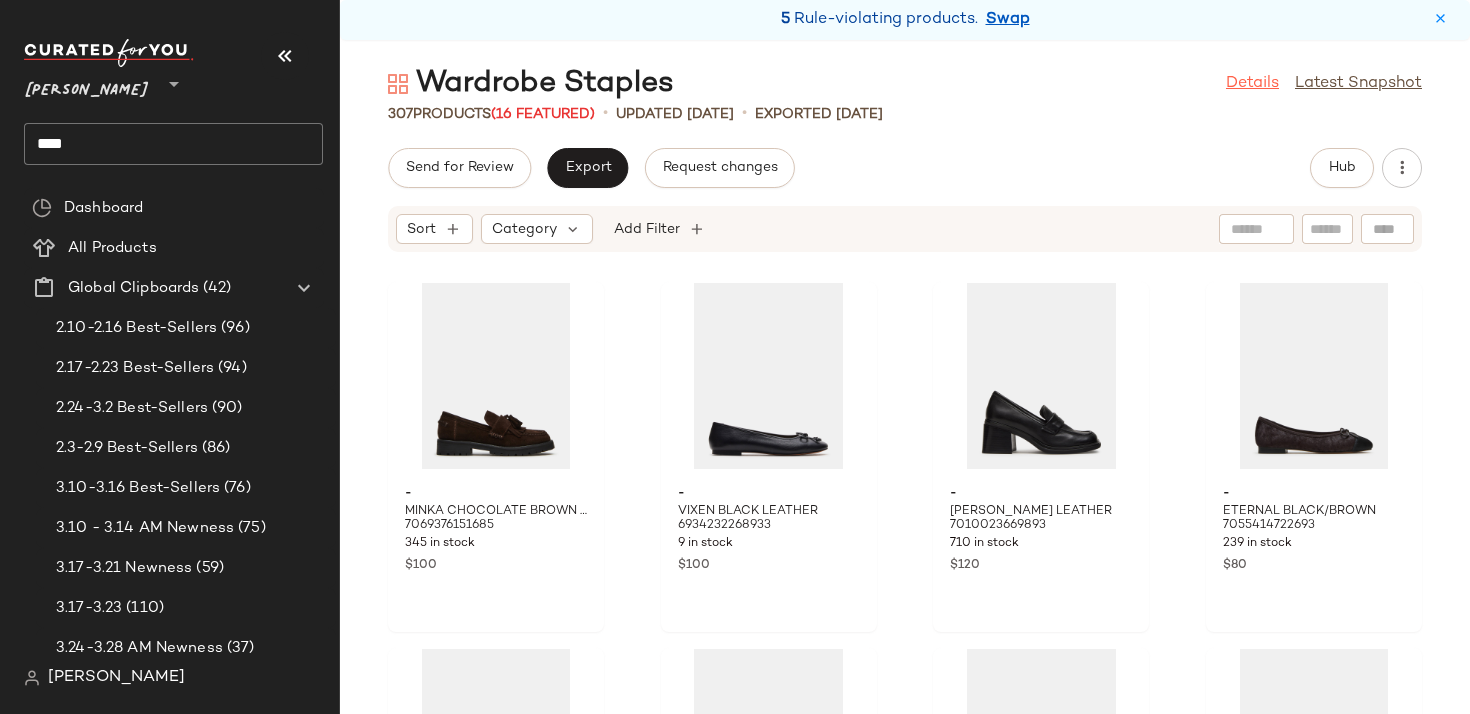 click on "Details" at bounding box center [1252, 84] 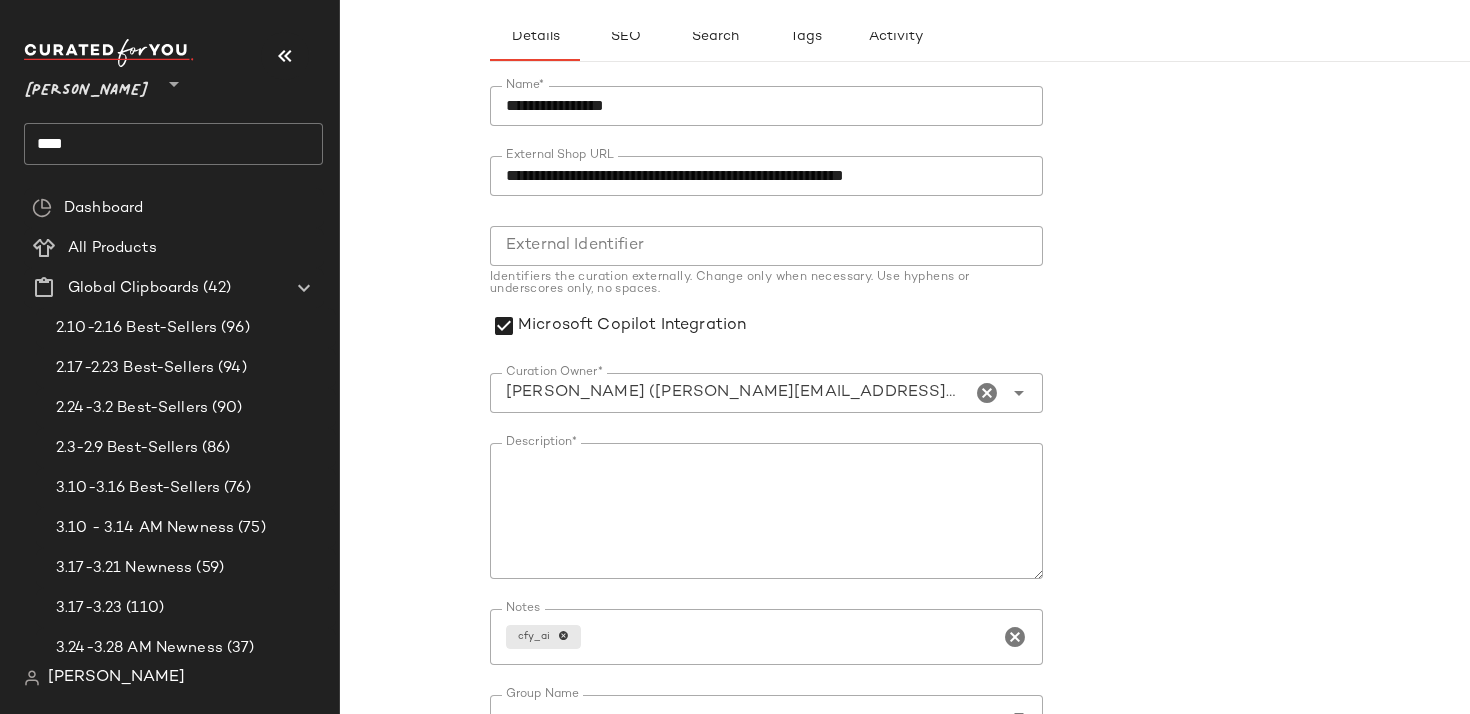 scroll, scrollTop: 0, scrollLeft: 0, axis: both 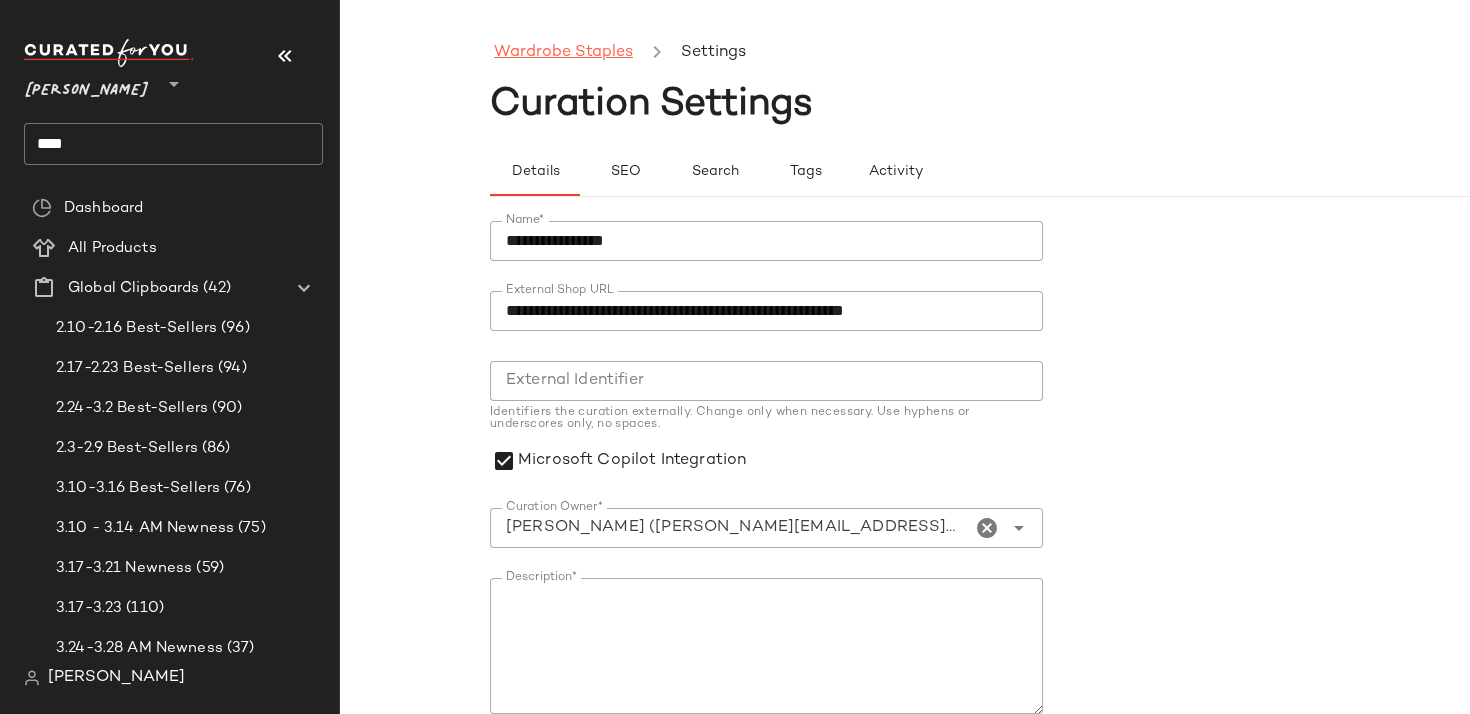 click on "Wardrobe Staples" at bounding box center (563, 53) 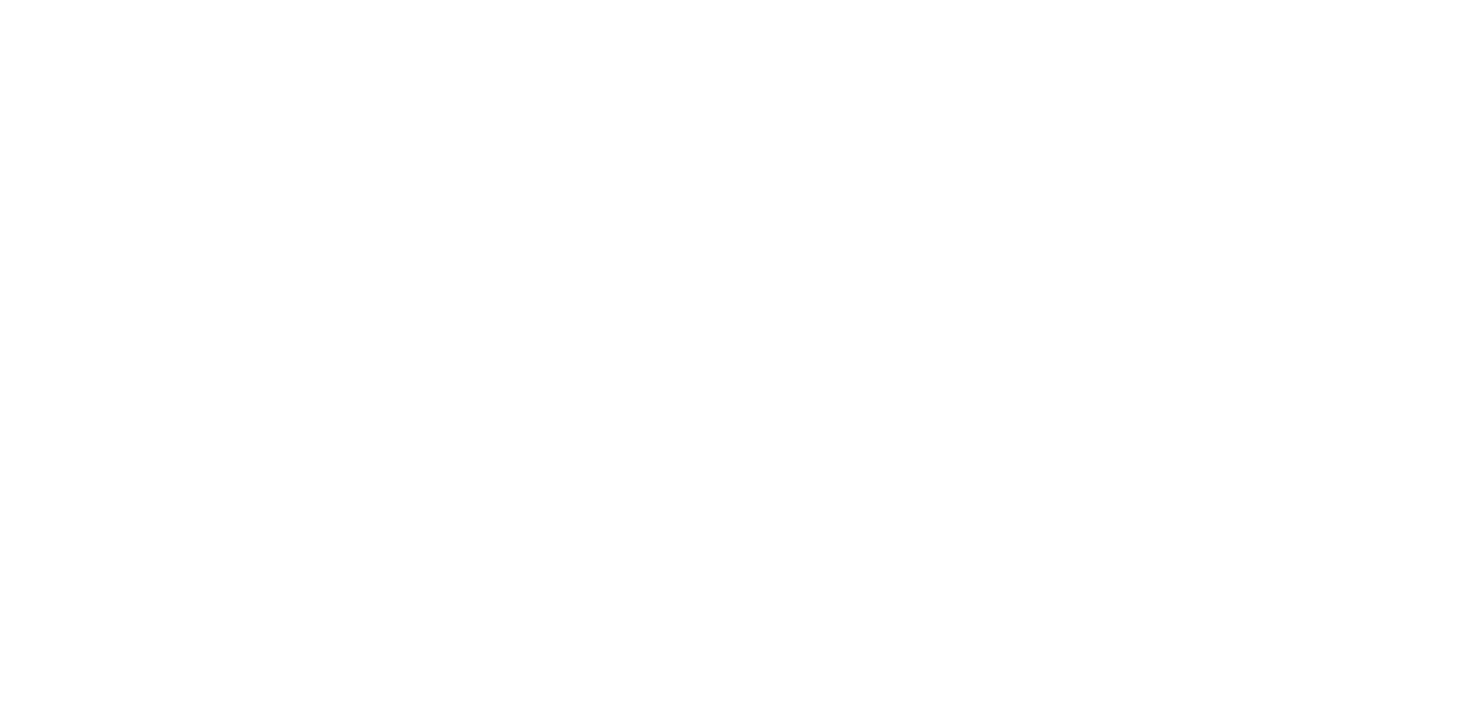 scroll, scrollTop: 0, scrollLeft: 0, axis: both 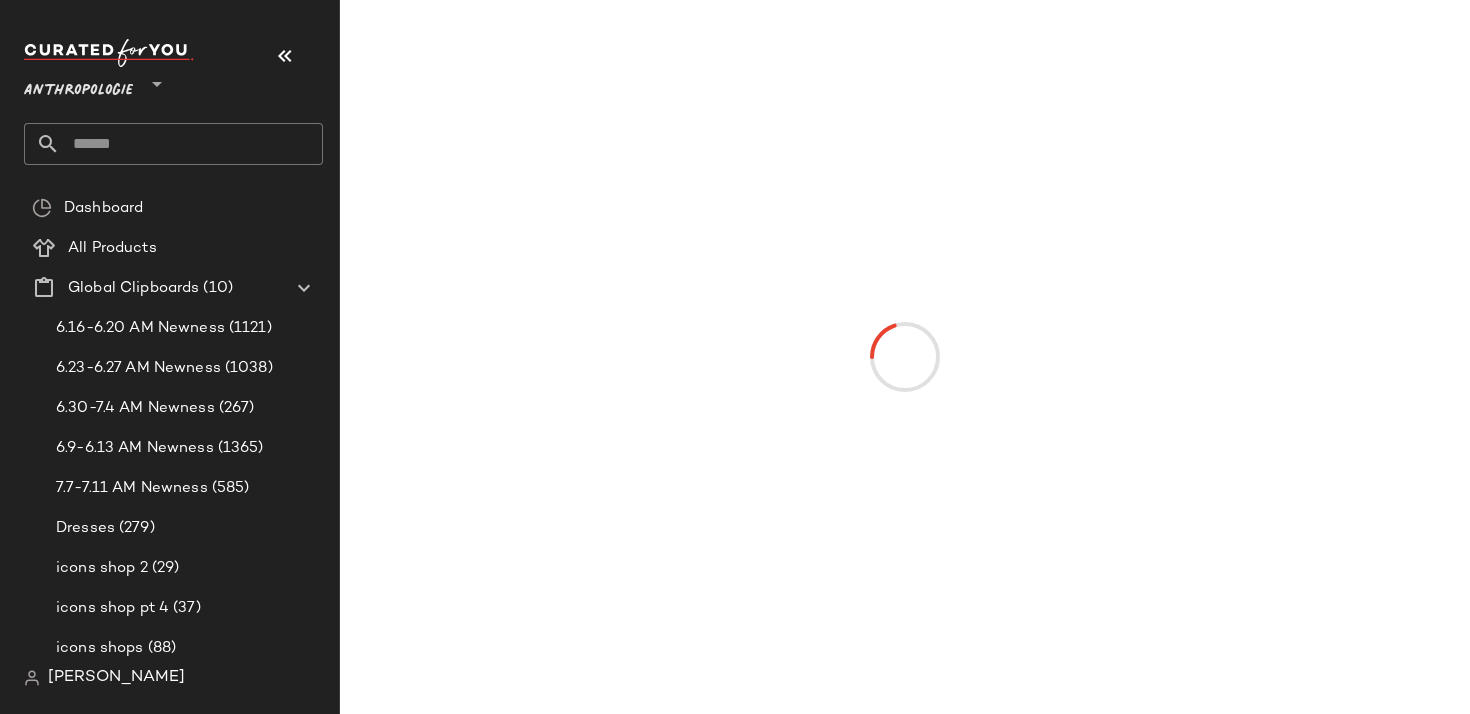 click on "Anthropologie" at bounding box center [78, 86] 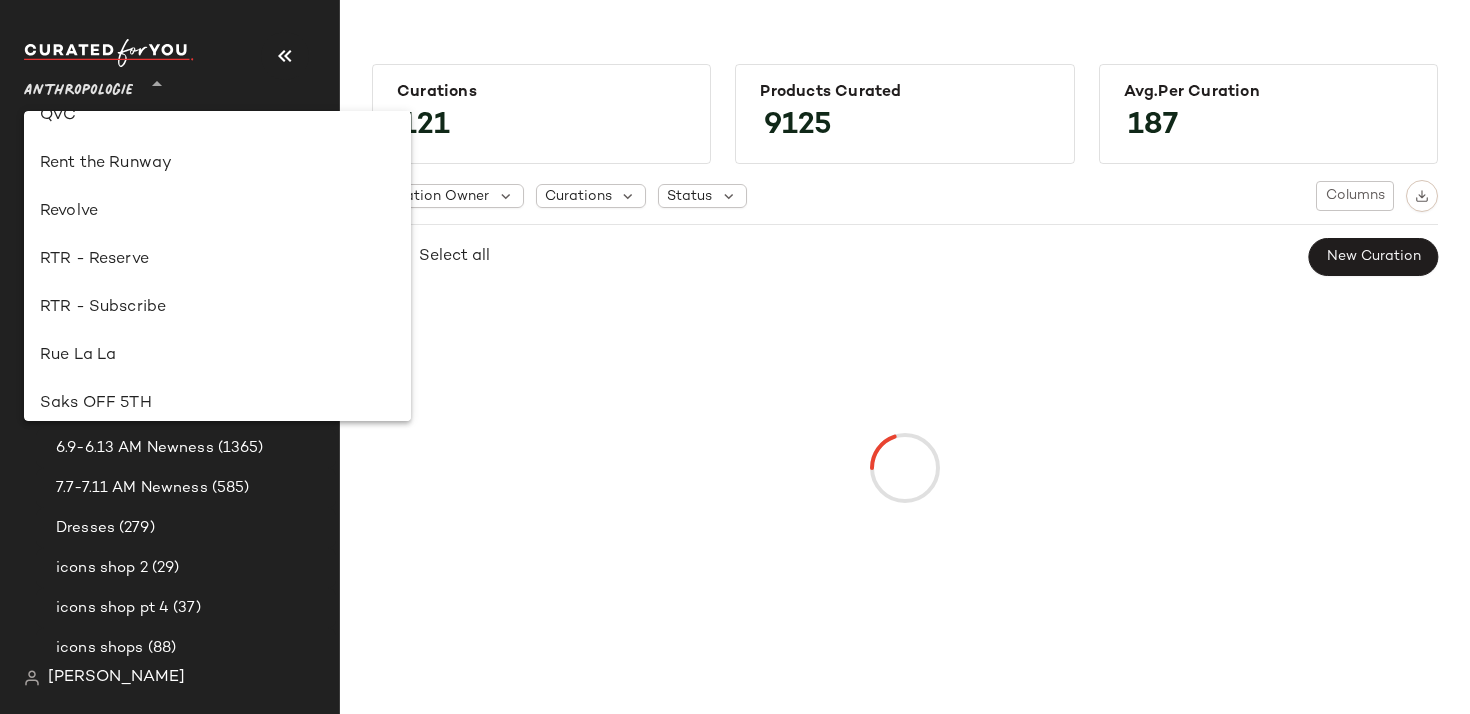 scroll, scrollTop: 1338, scrollLeft: 0, axis: vertical 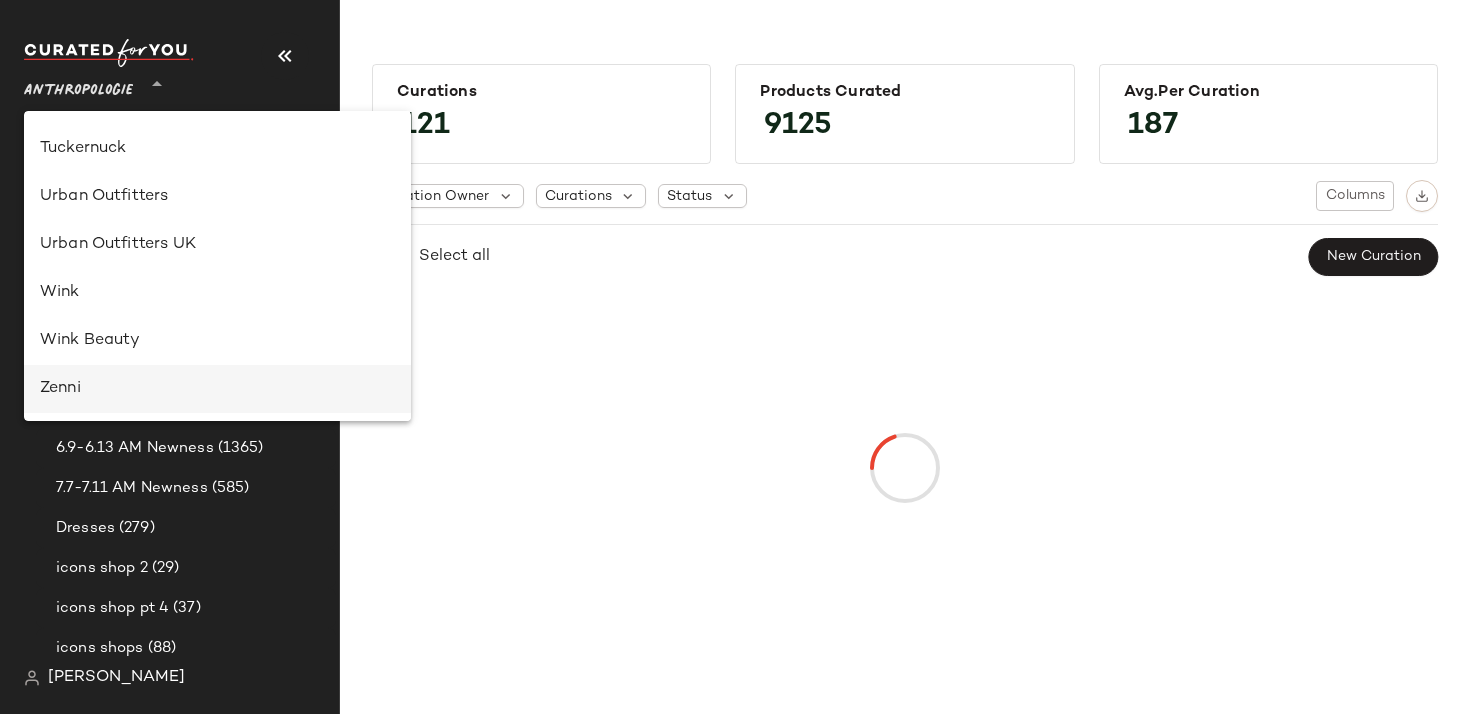 click on "Zenni" at bounding box center (217, 389) 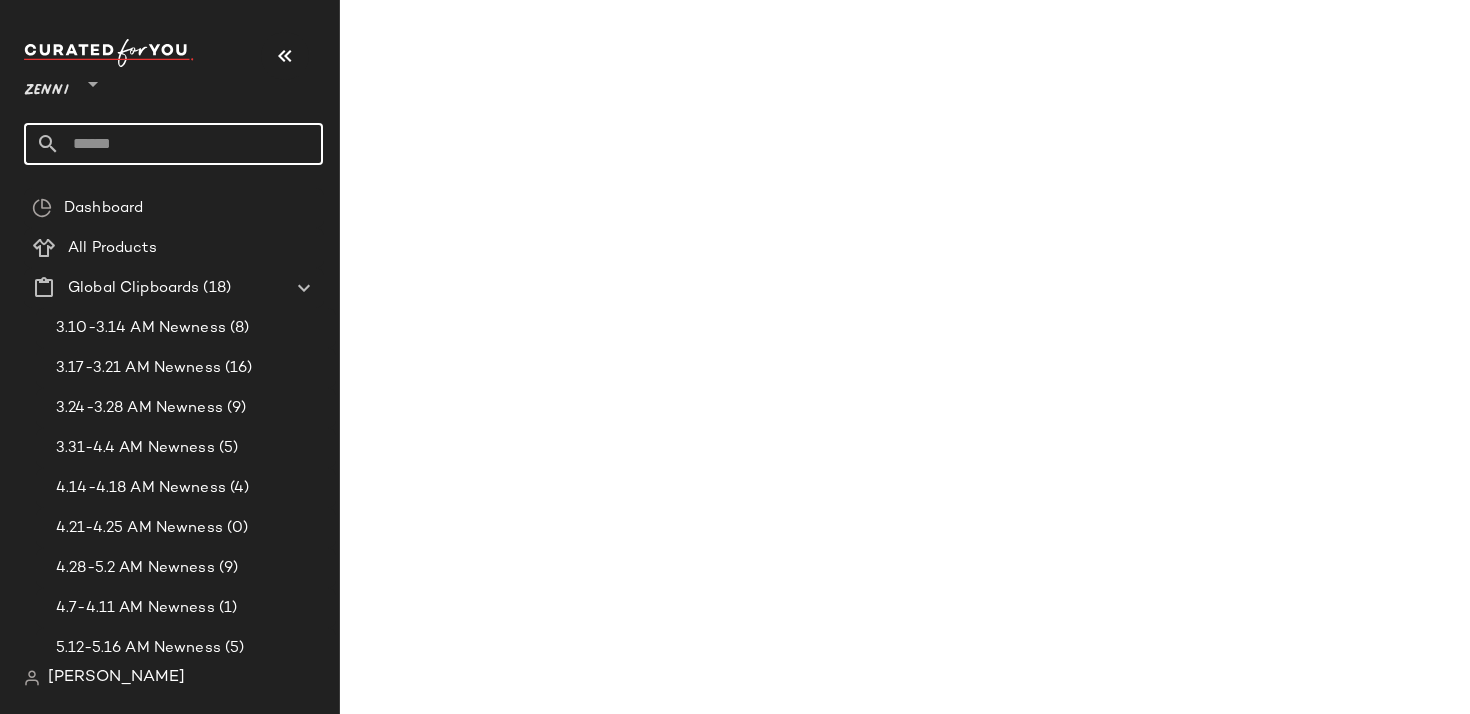 click 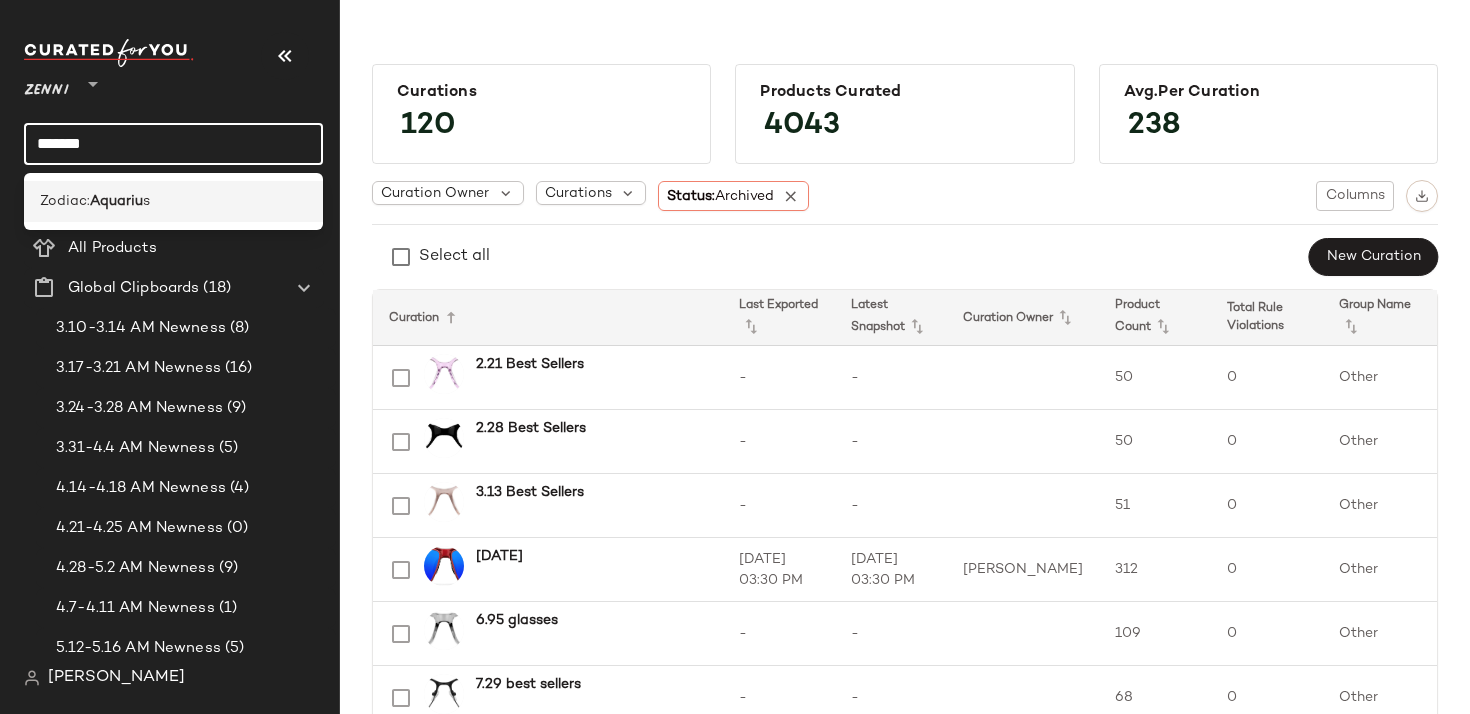type on "*******" 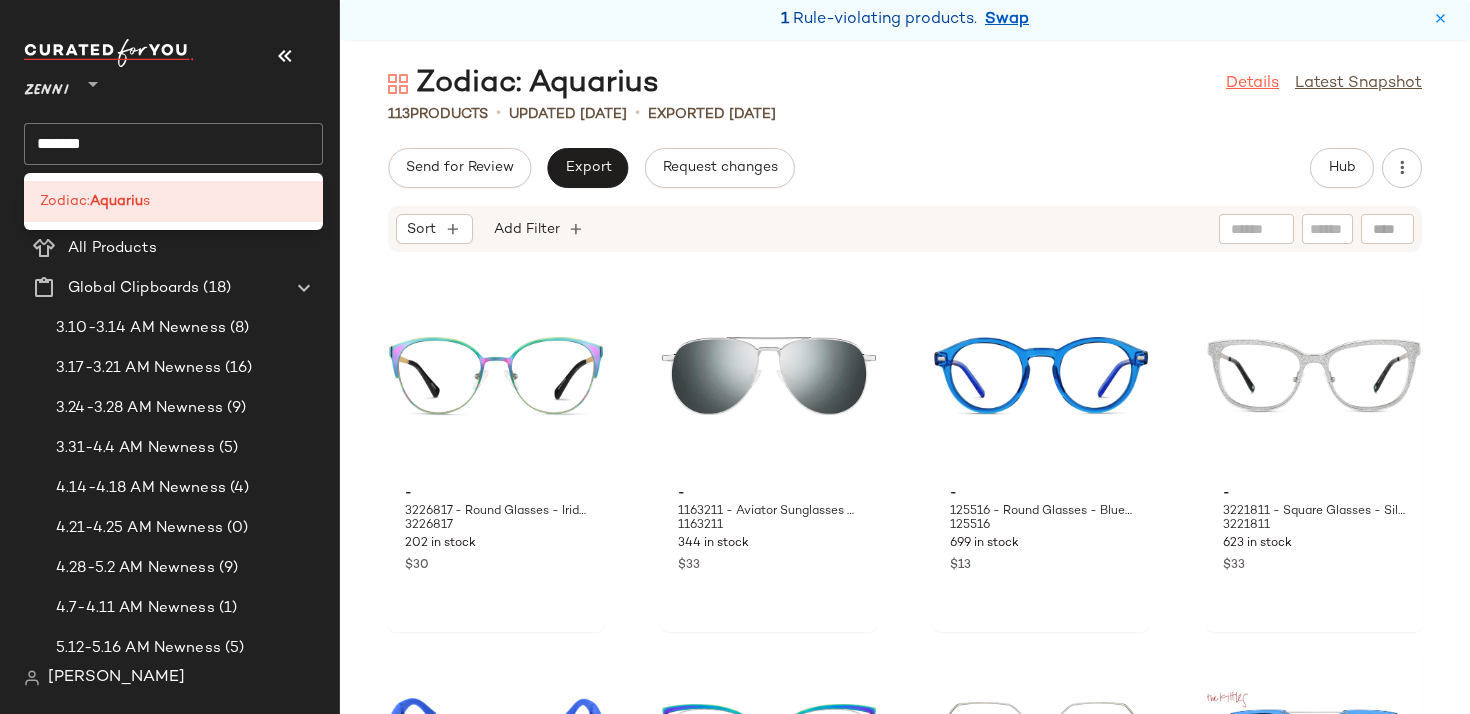 click on "Details" at bounding box center [1252, 84] 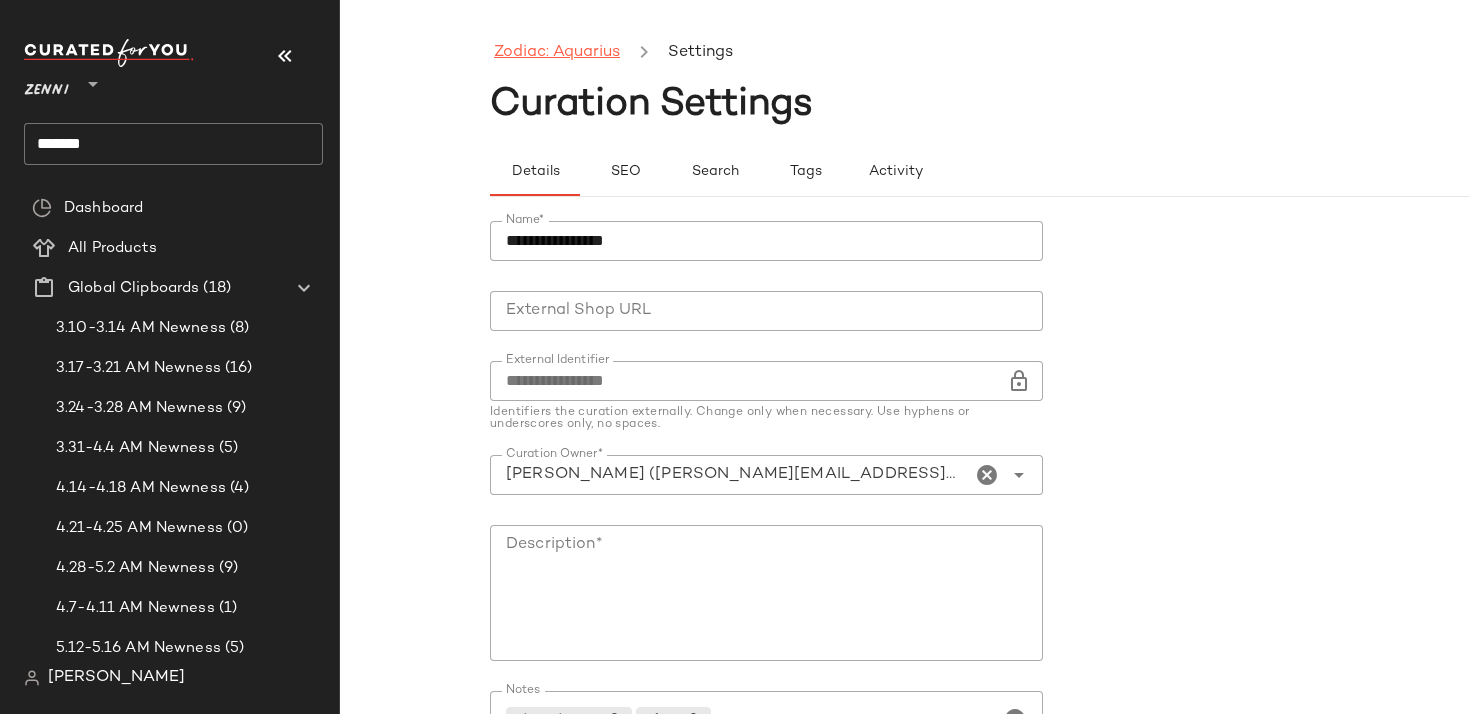 click on "Zodiac: Aquarius" at bounding box center (557, 53) 